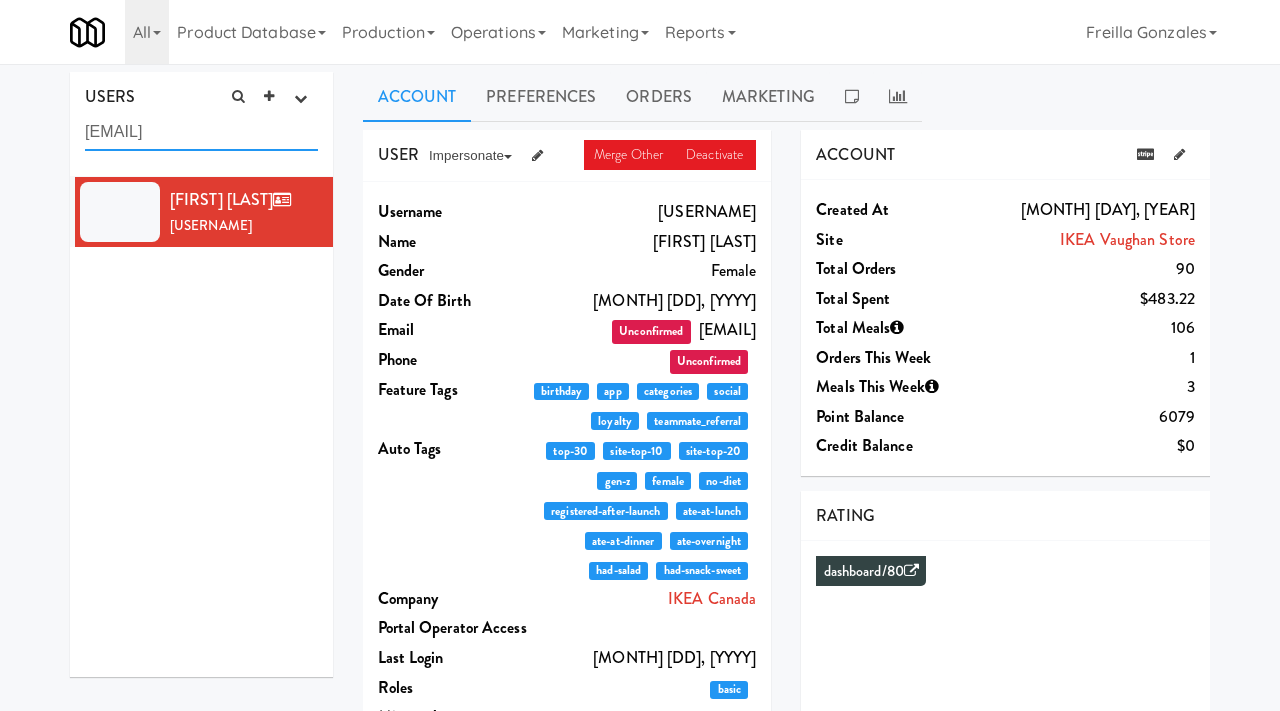 click on "[EMAIL]" at bounding box center [201, 132] 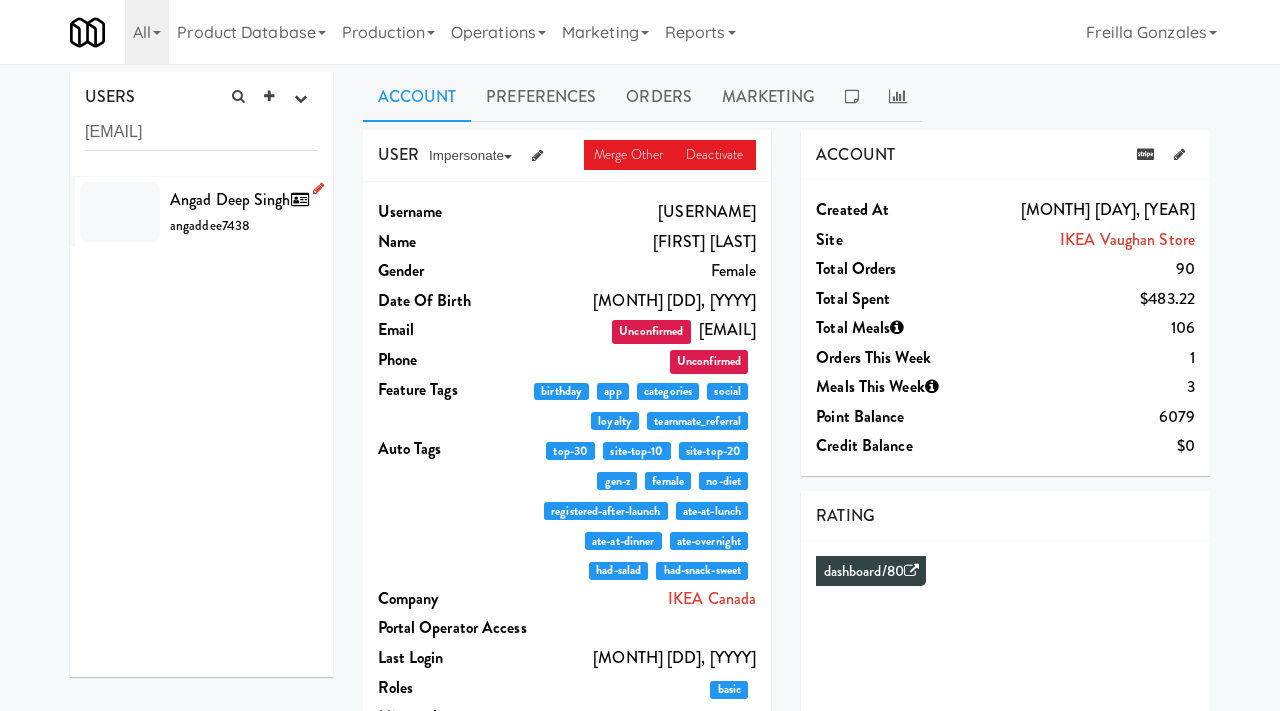 click on "Angad Deep Singh  angaddee7438" at bounding box center [244, 212] 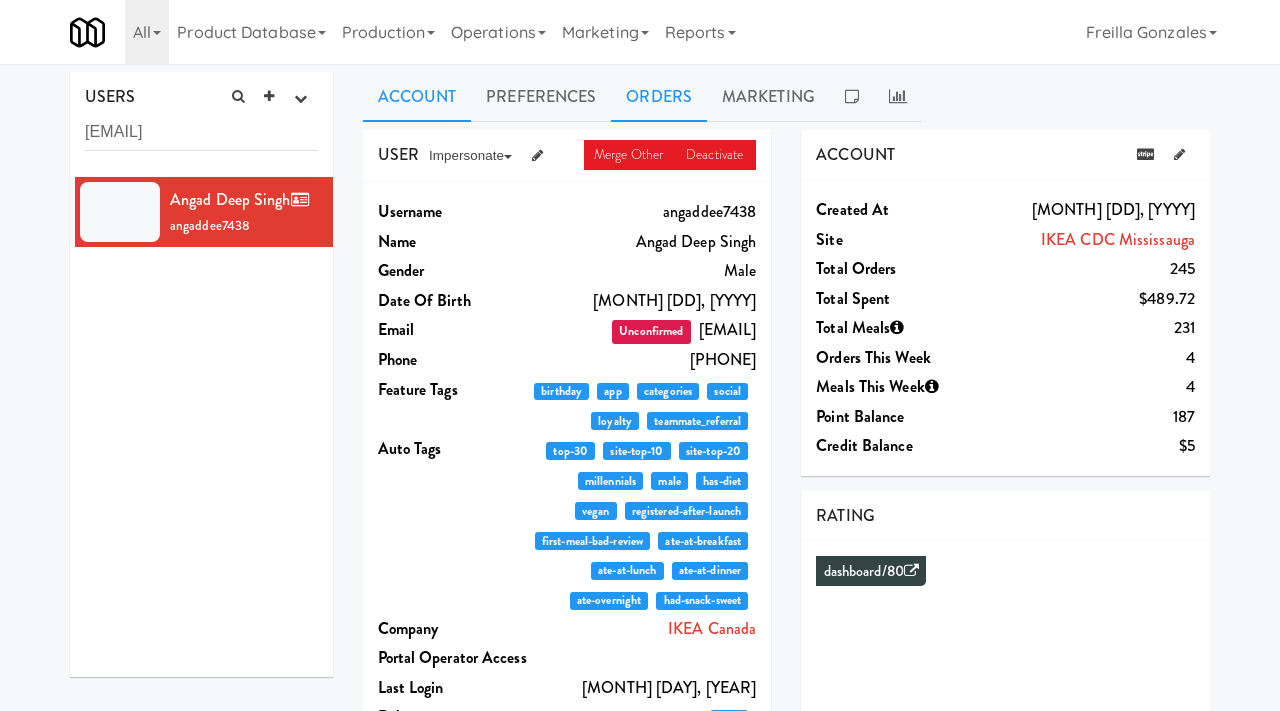 click on "Orders" at bounding box center (659, 97) 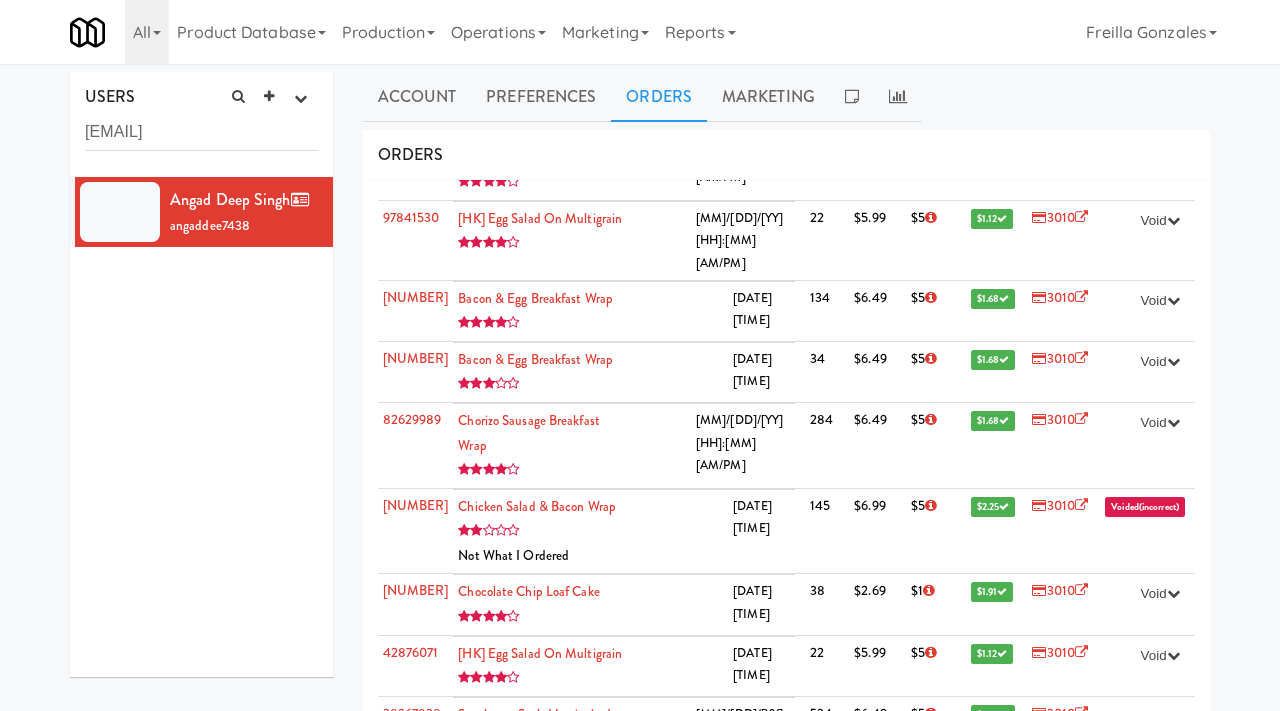 scroll, scrollTop: 558, scrollLeft: 0, axis: vertical 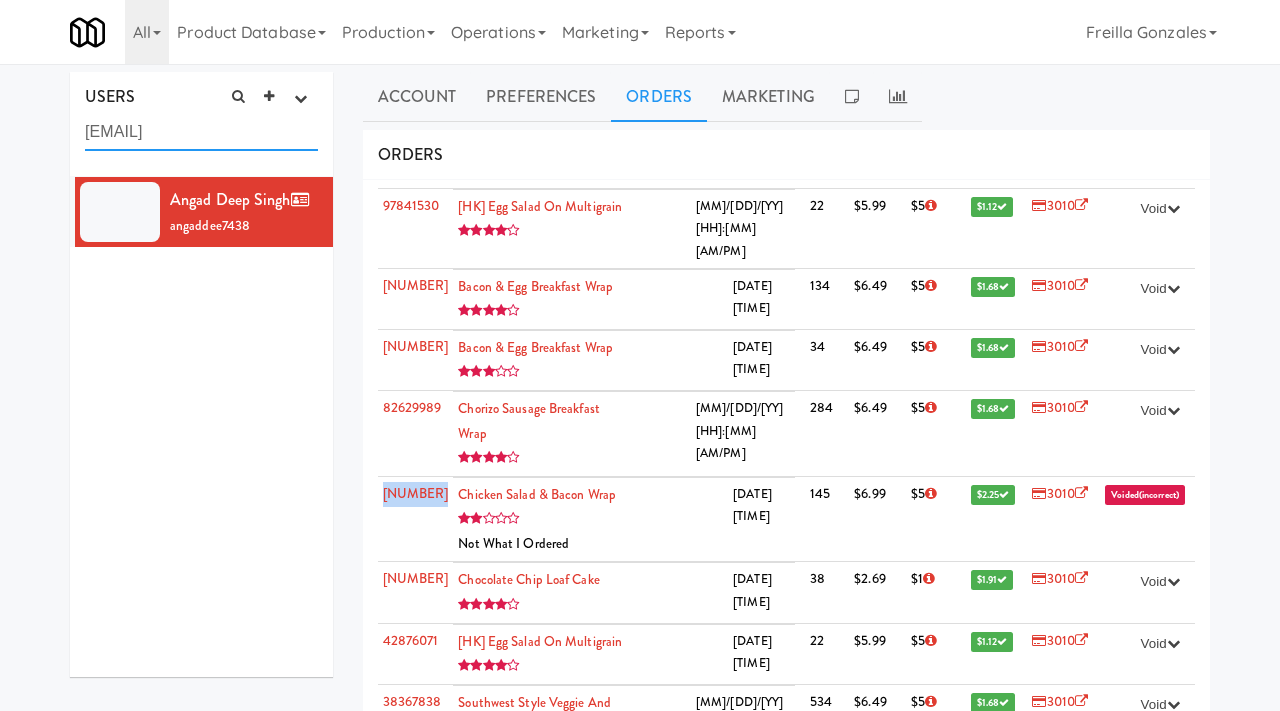 click on "angaddeep.singh@ingka.ikea.com" at bounding box center (201, 132) 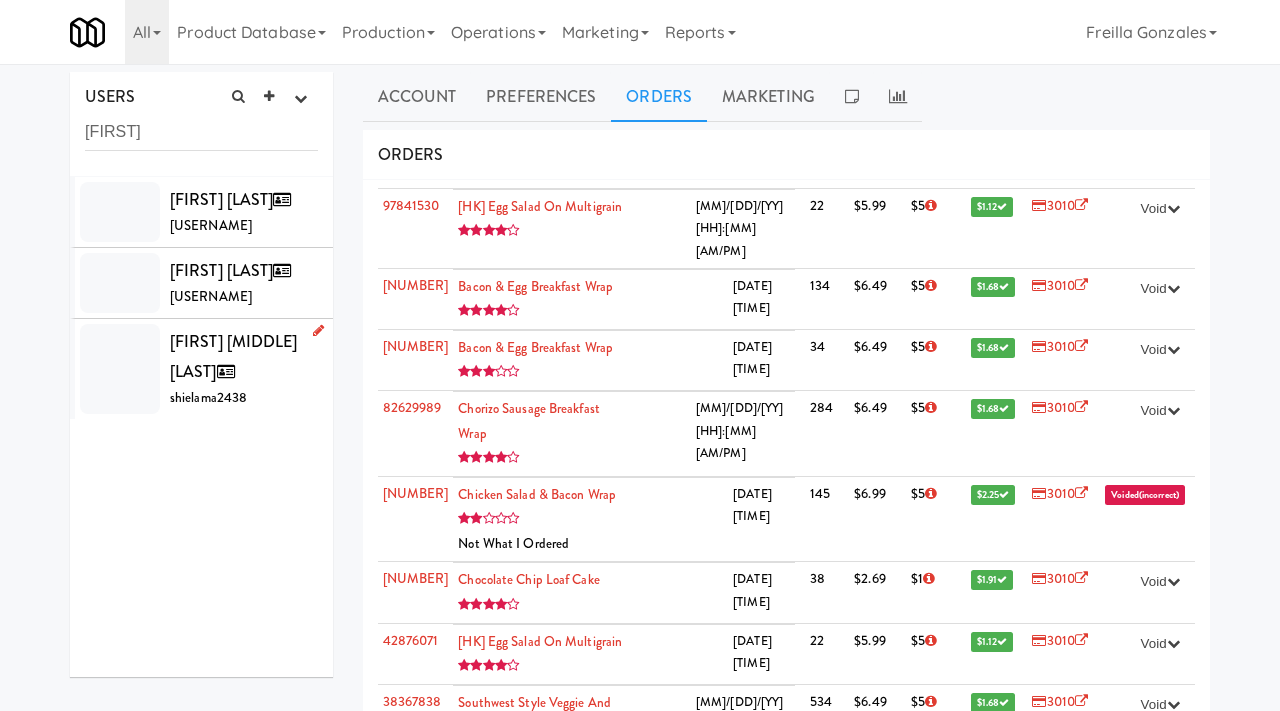 click on "Shiela Mae Meneses  shielama2438" at bounding box center (244, 369) 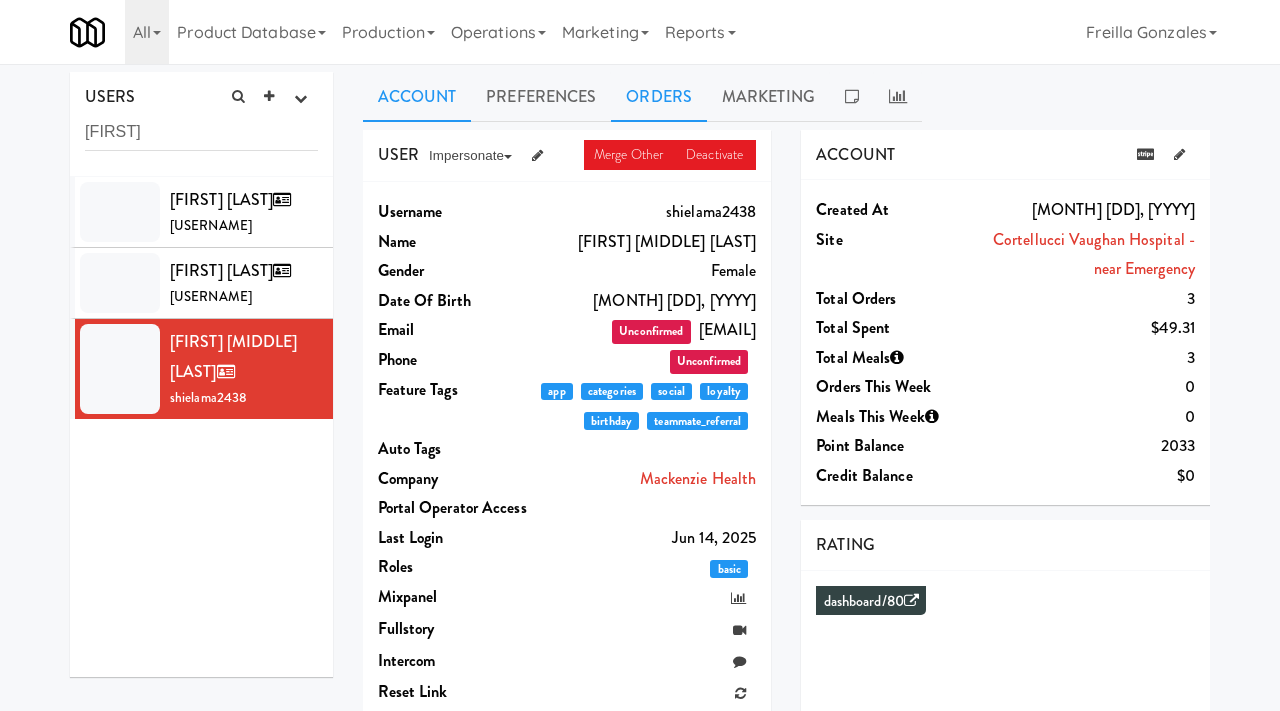 click on "Orders" at bounding box center (659, 97) 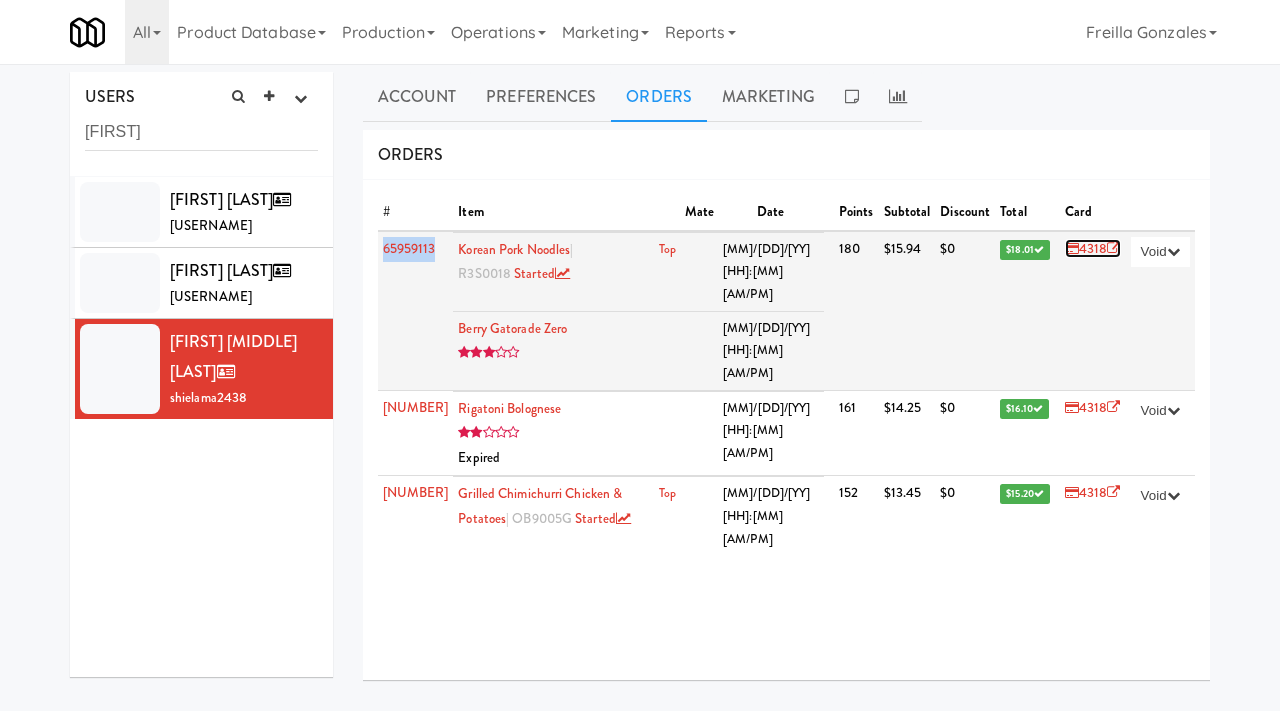 click on "4318" at bounding box center (1093, 248) 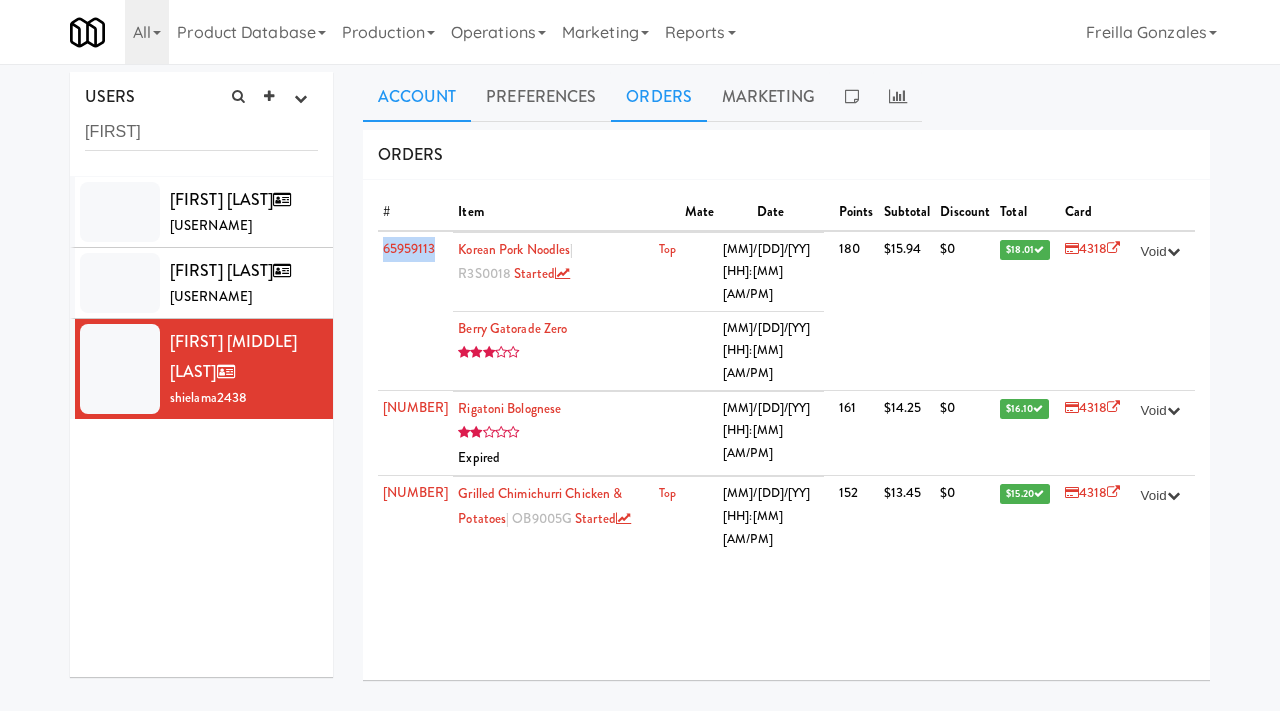 click on "Account" at bounding box center (417, 97) 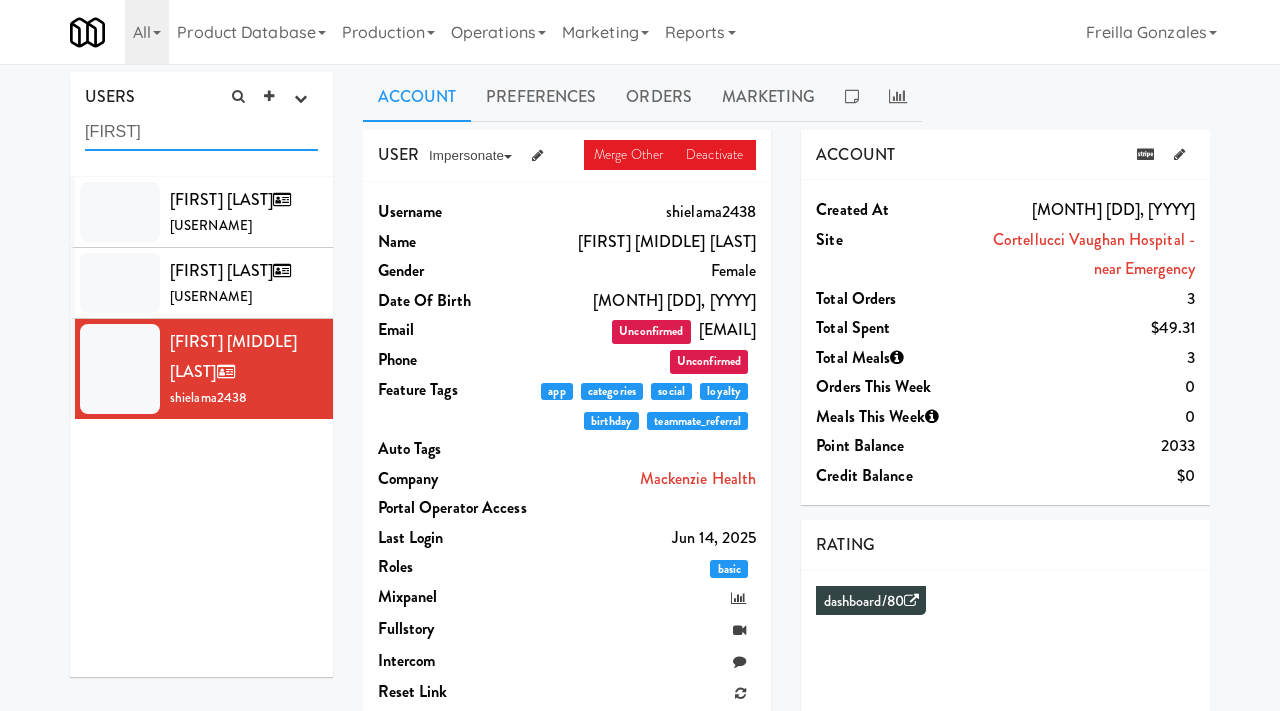 click on "shiela" at bounding box center (201, 132) 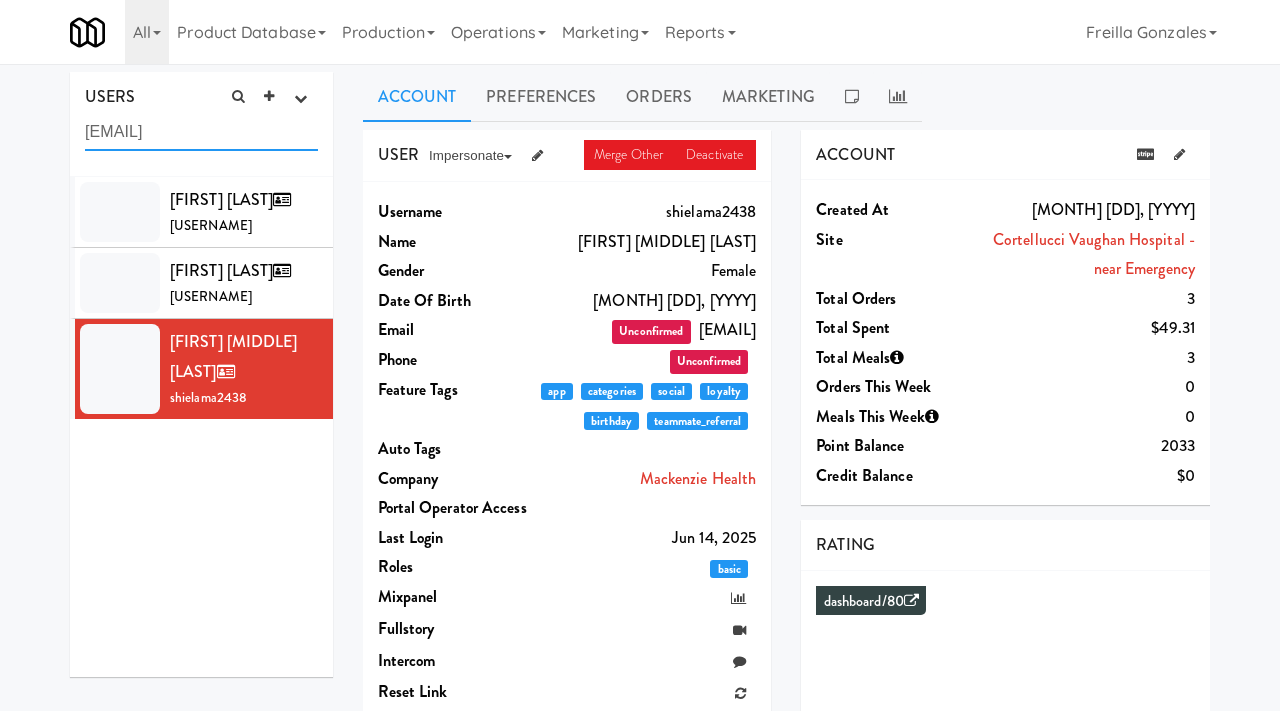 type on "dnaami@baylismedtech.com" 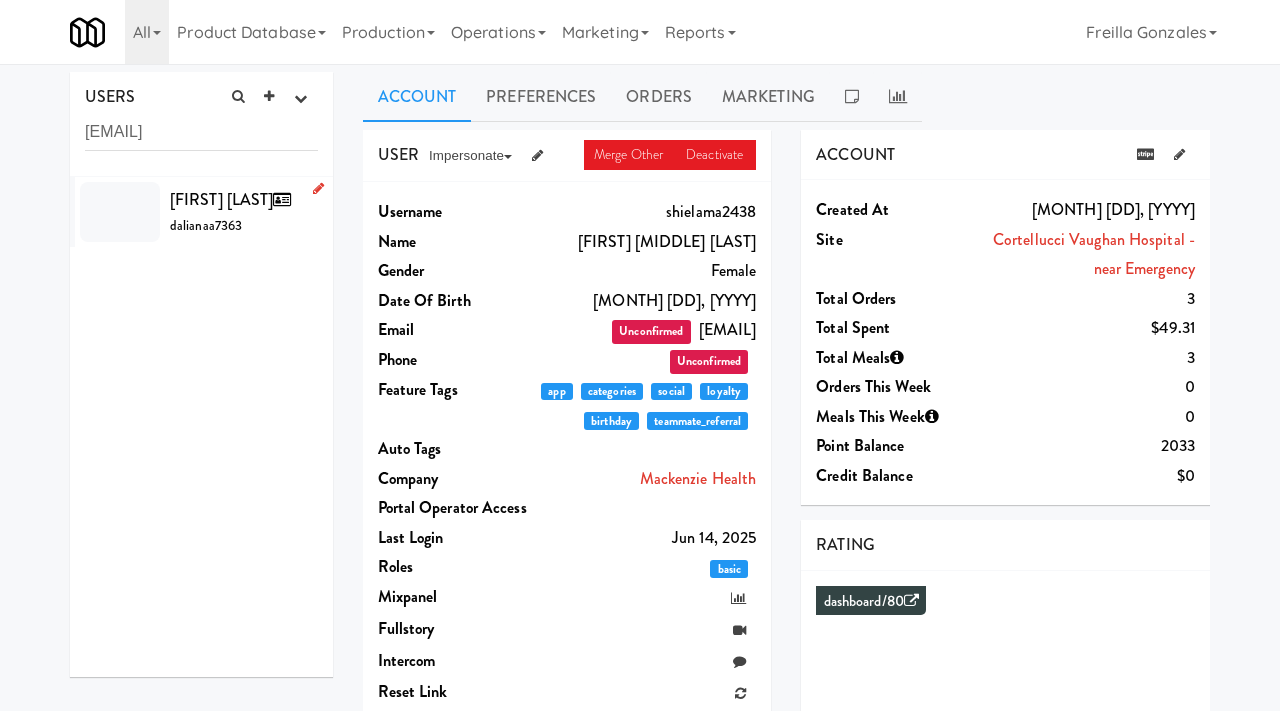 click on "Dalia Naami  dalianaa7363" at bounding box center [244, 212] 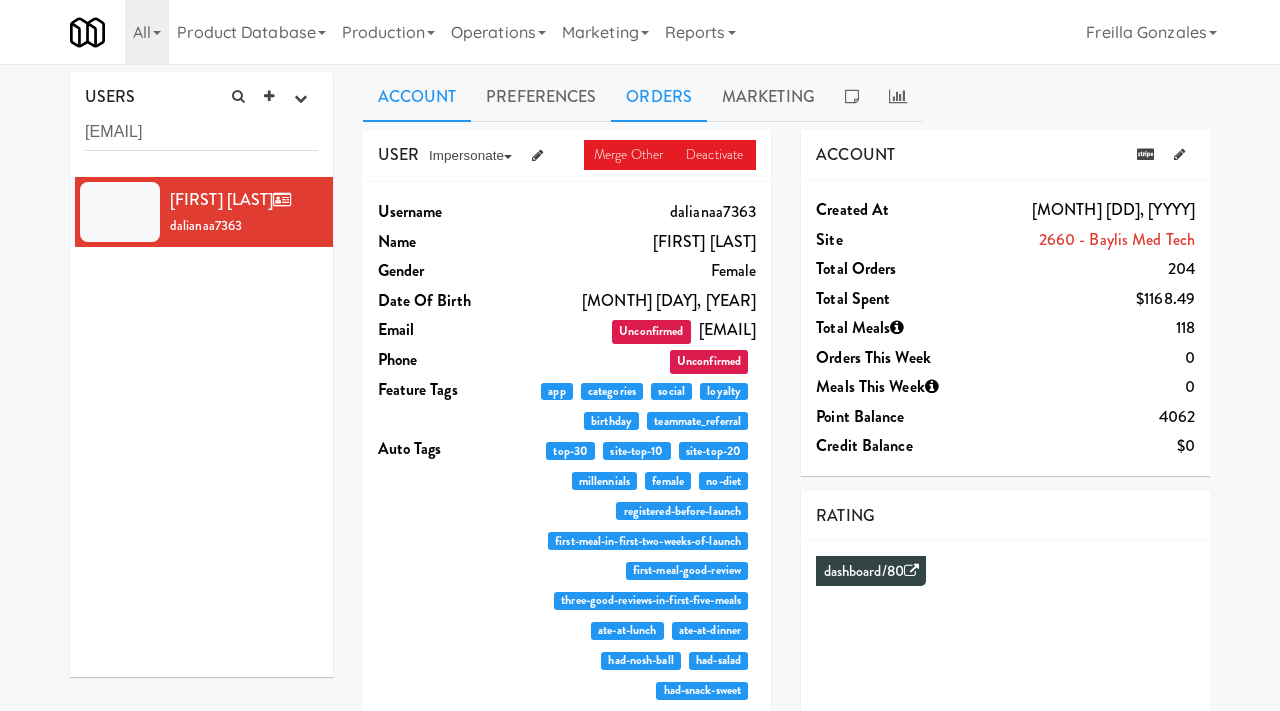 click on "Orders" at bounding box center (659, 97) 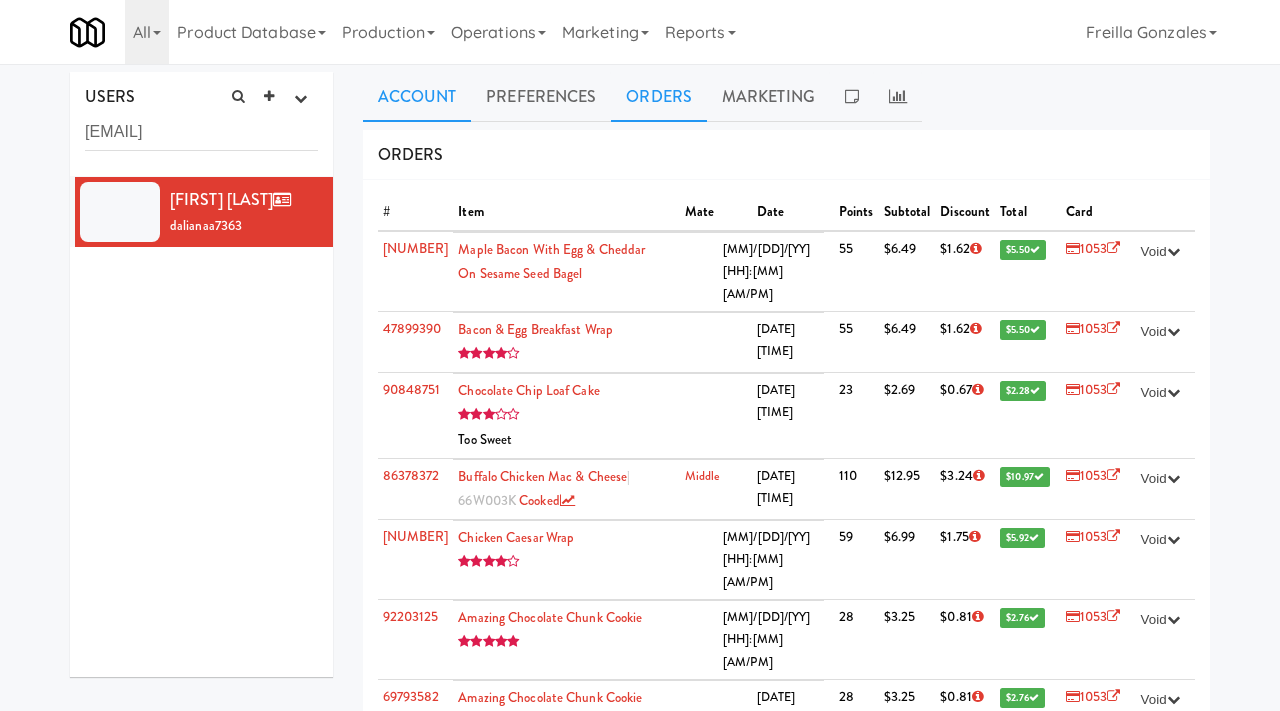 click on "Account" at bounding box center [417, 97] 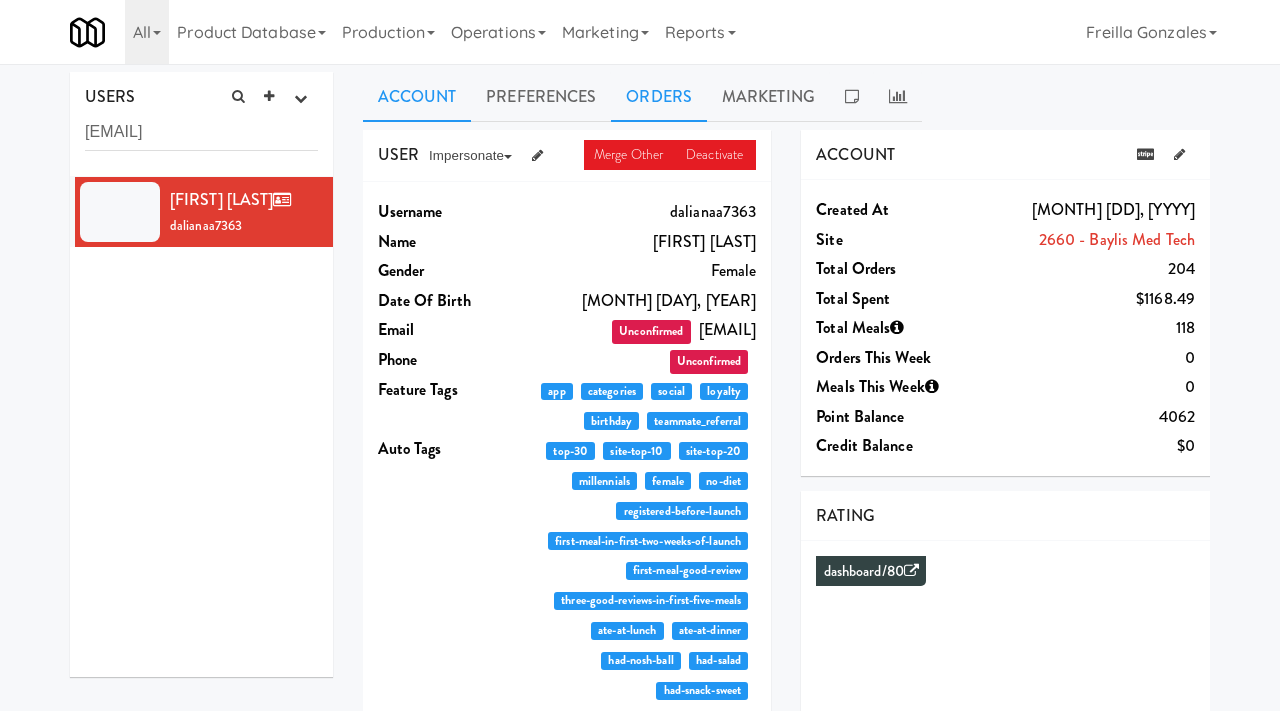 click on "Orders" at bounding box center [659, 97] 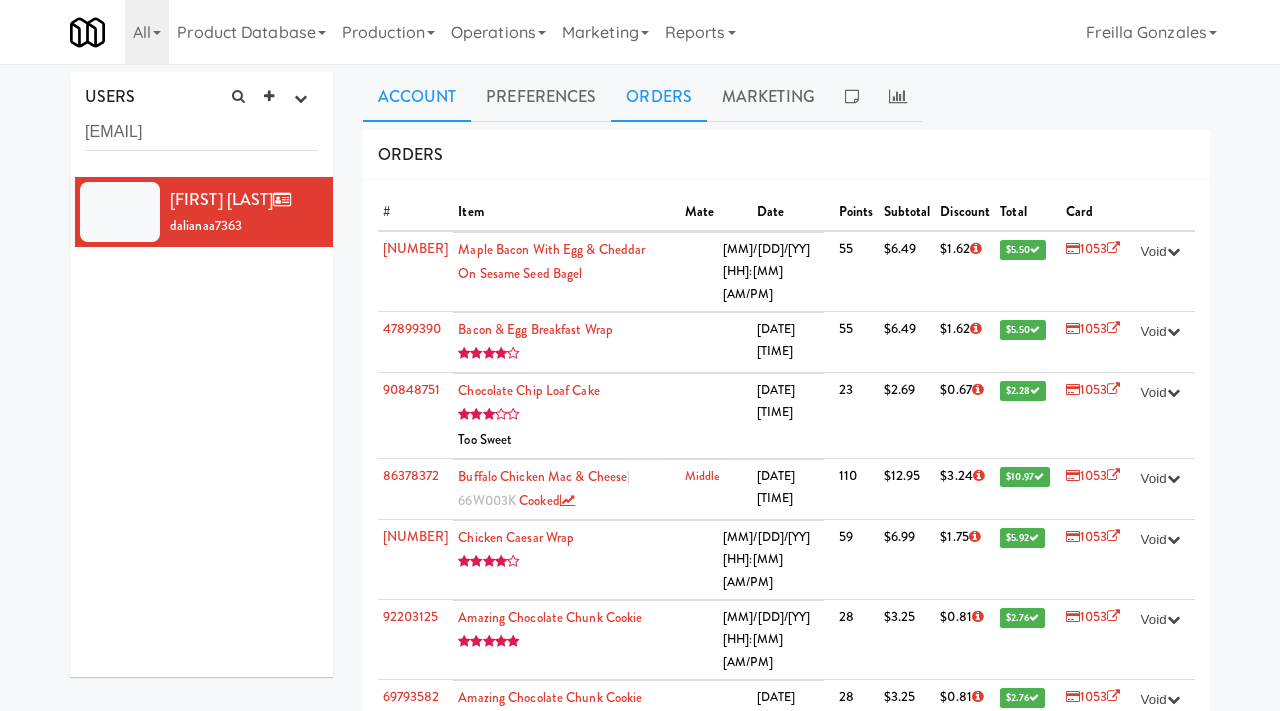 click on "Account" at bounding box center [417, 97] 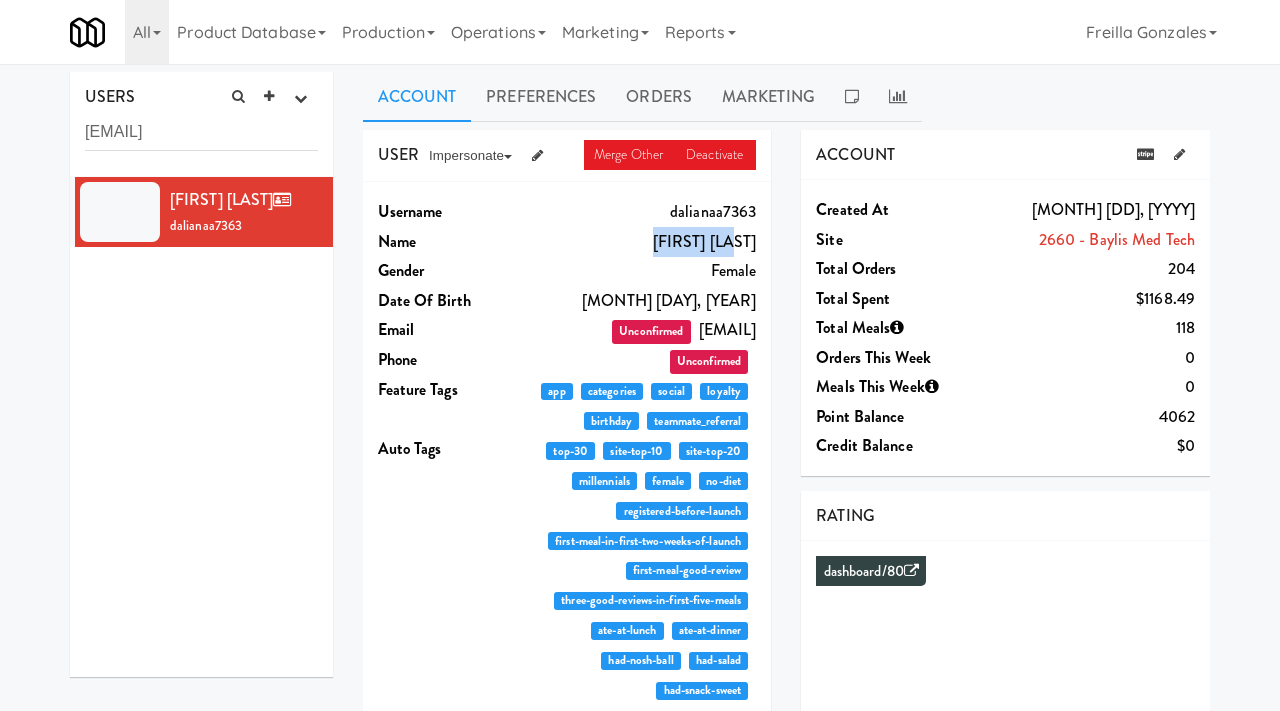 drag, startPoint x: 681, startPoint y: 242, endPoint x: 755, endPoint y: 253, distance: 74.8131 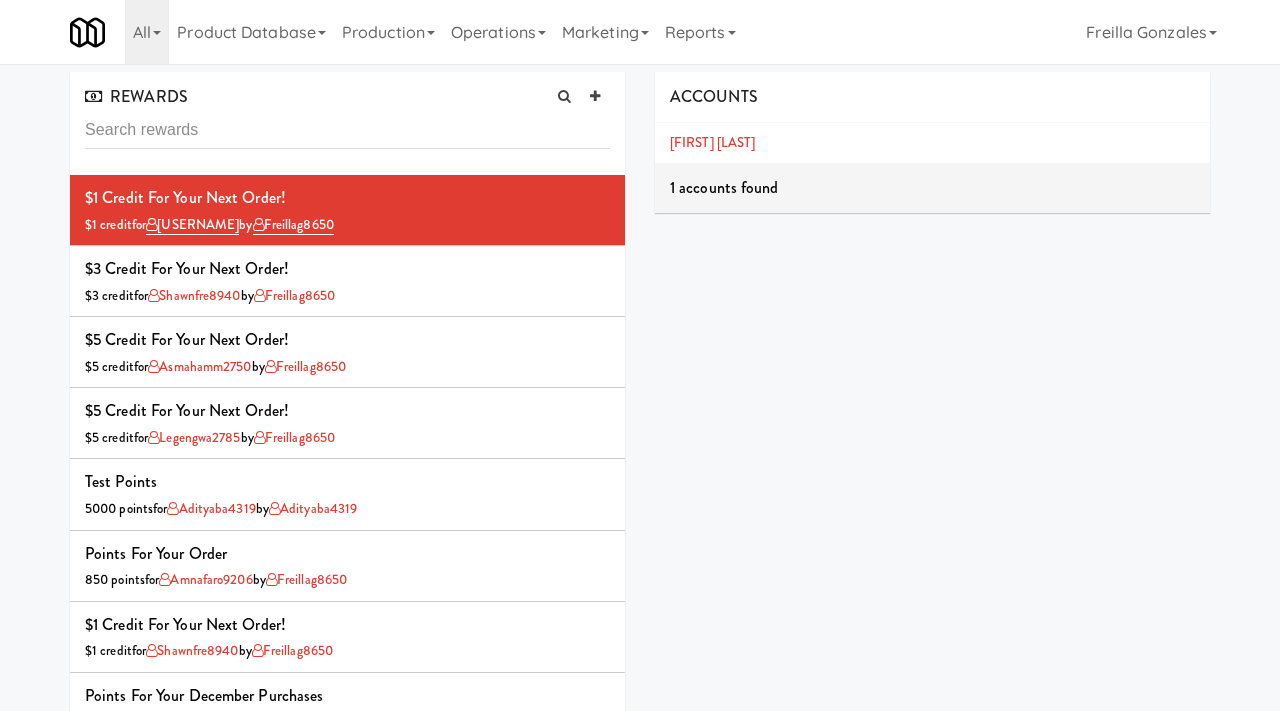 click on "Operations" at bounding box center [498, 32] 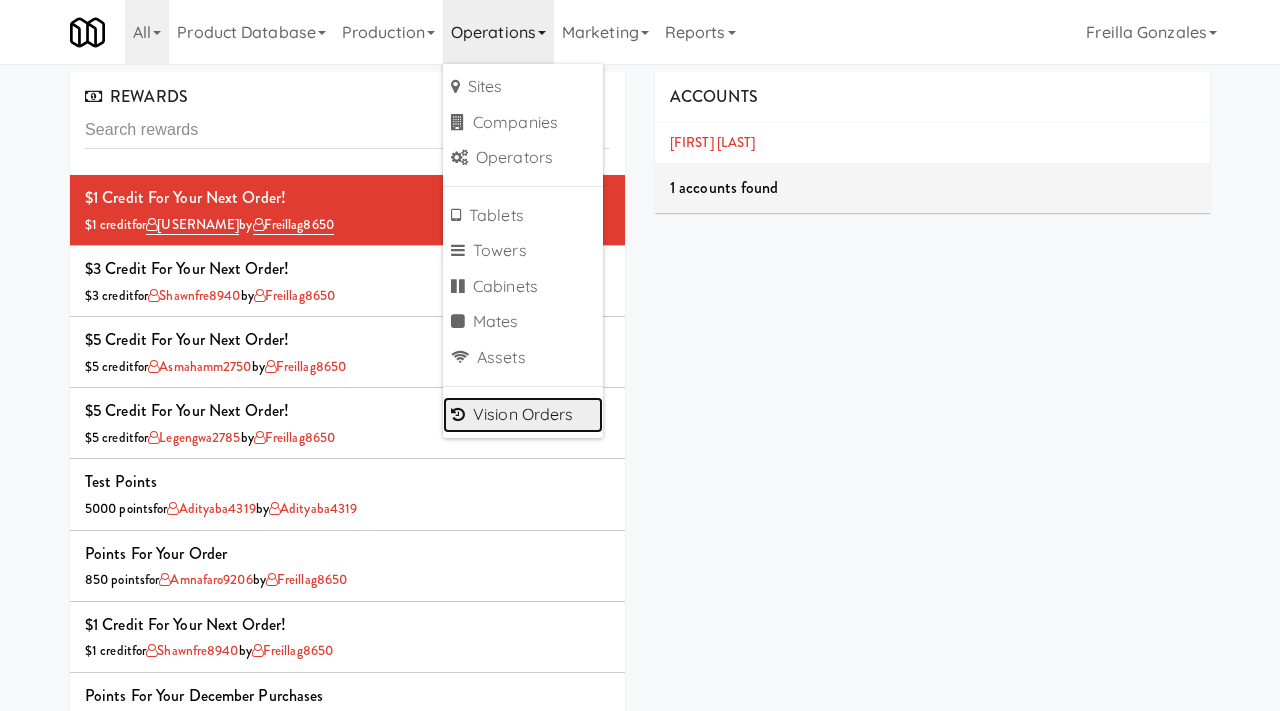 click on "Vision Orders" at bounding box center (523, 415) 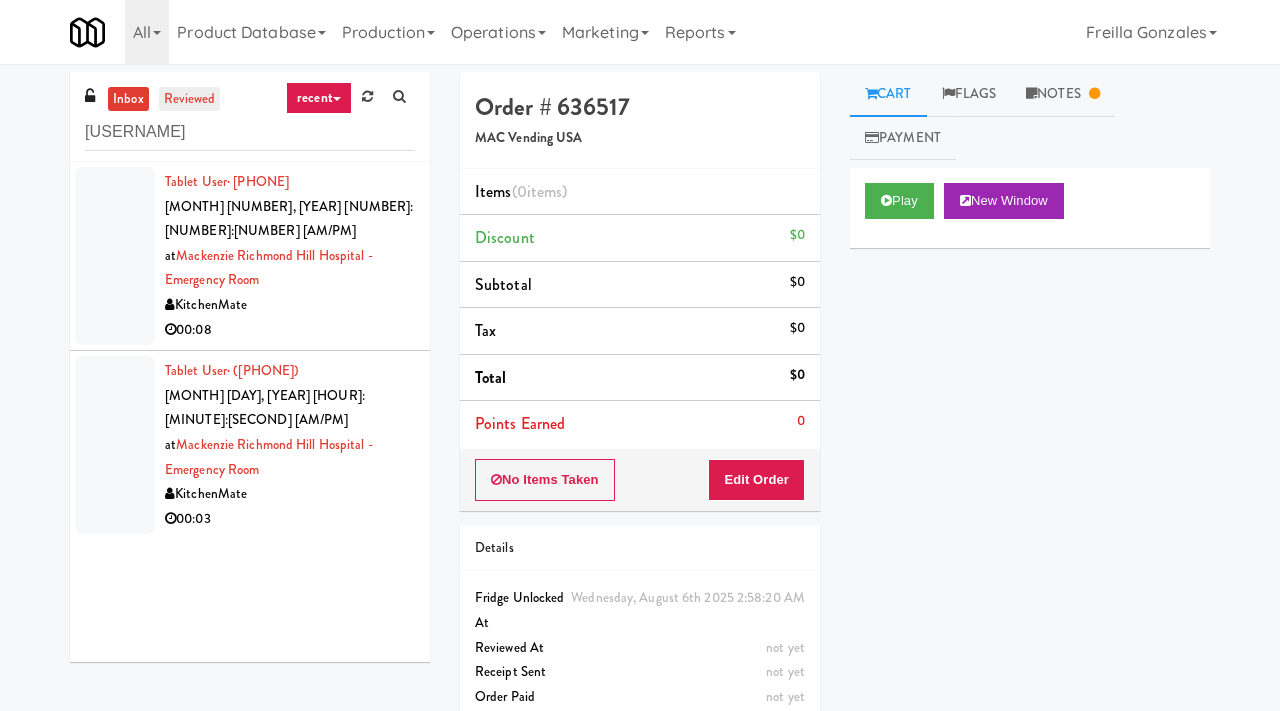 click on "reviewed" at bounding box center (190, 99) 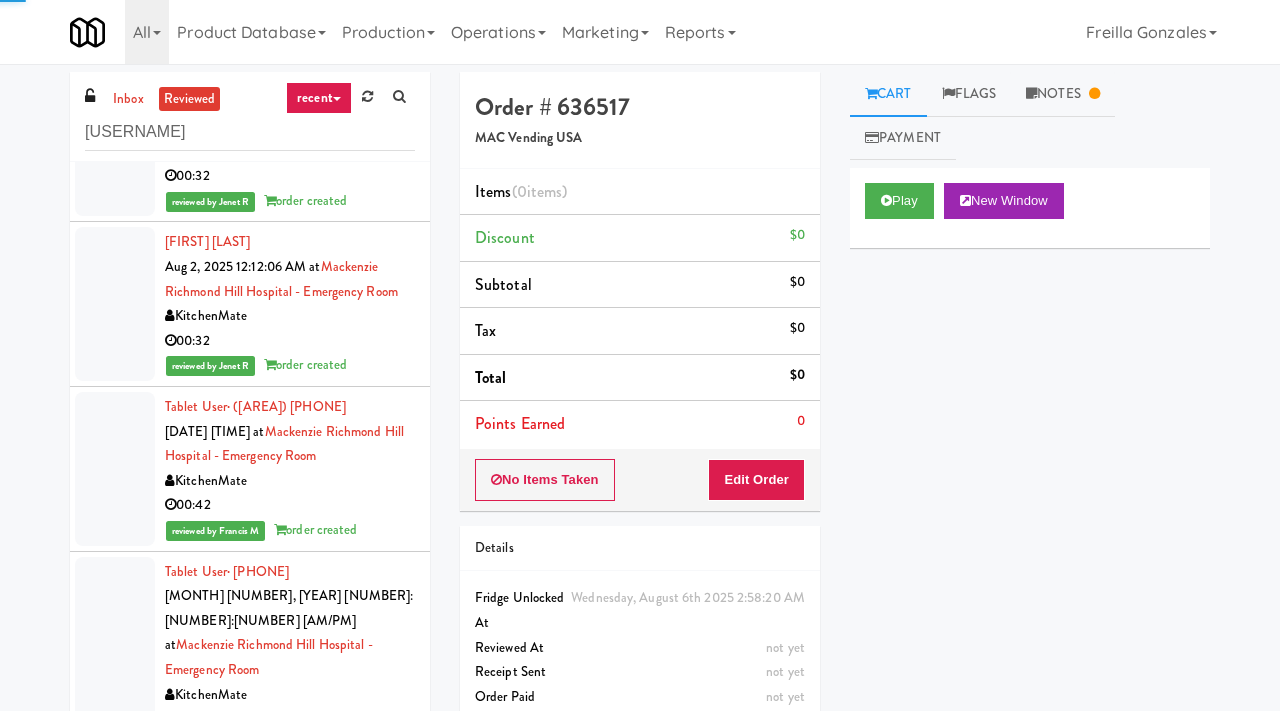 scroll, scrollTop: 5987, scrollLeft: 0, axis: vertical 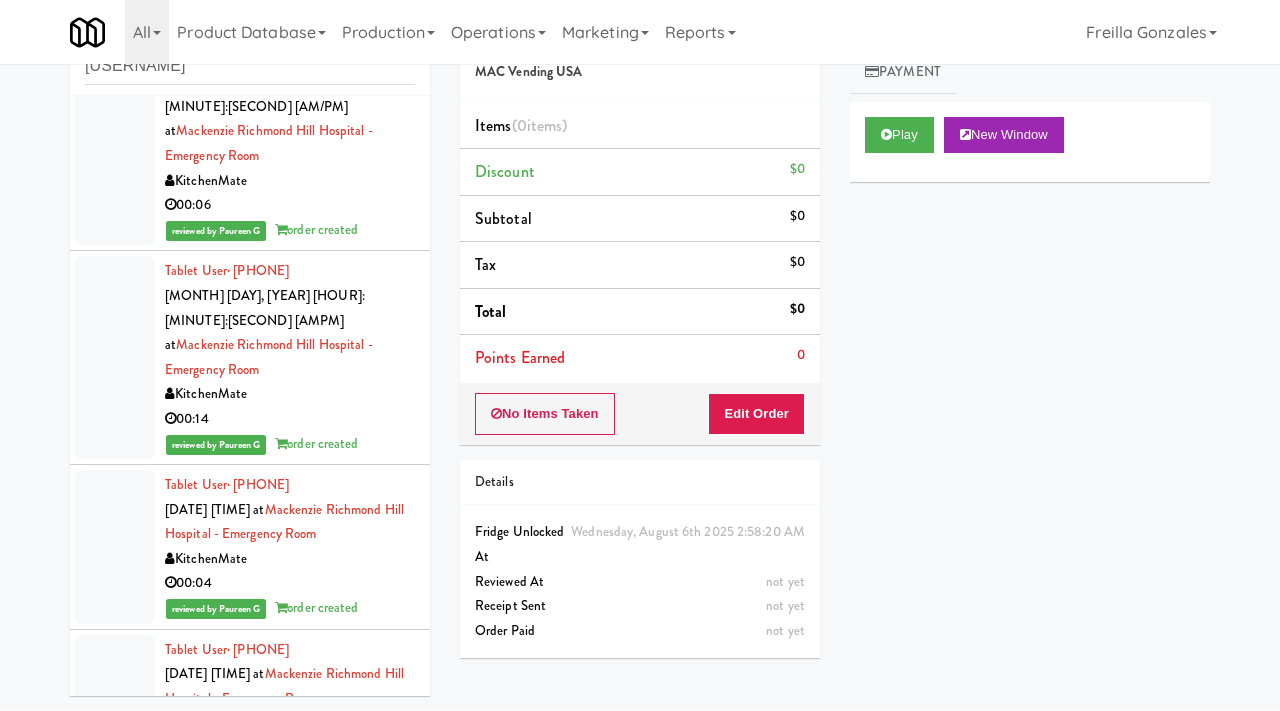 click on "Play  New Window  Primary Flag  Clear     Flag if unable to determine what was taken or order not processable due to inventory issues Unclear Take - No Video Unclear Take - Short or Cut Off Unclear Take - Obstructed Inventory Issue - Product Not in Inventory Inventory Issue - Product prices as $0  Additional Concerns  Clear Flag as Suspicious Returned Product Place a foreign product in  Internal Notes                                                                                                                                                               Jenet: Unable to finalize- error "Invalid data" customer took: 1x Coke Reyn: Unable to finalize- error "Invalid data" as of 11:56am 08/06/25  Card  View Transaction Details  Card  0146 Transaction Ref 684653273 Preauth 10.00 Brand VISA Number 411398******0146 Entry Mode ctls  Card Issuer Checks  Payout" at bounding box center [1030, 477] 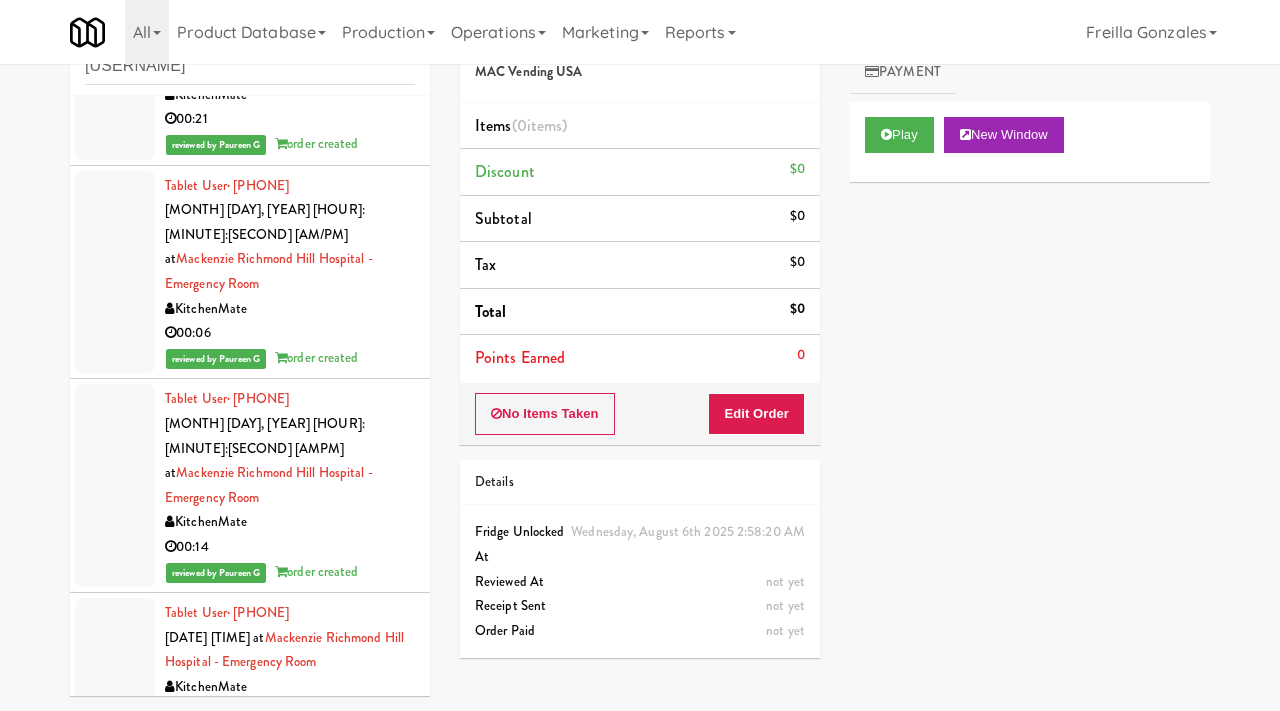 scroll, scrollTop: 14351, scrollLeft: 0, axis: vertical 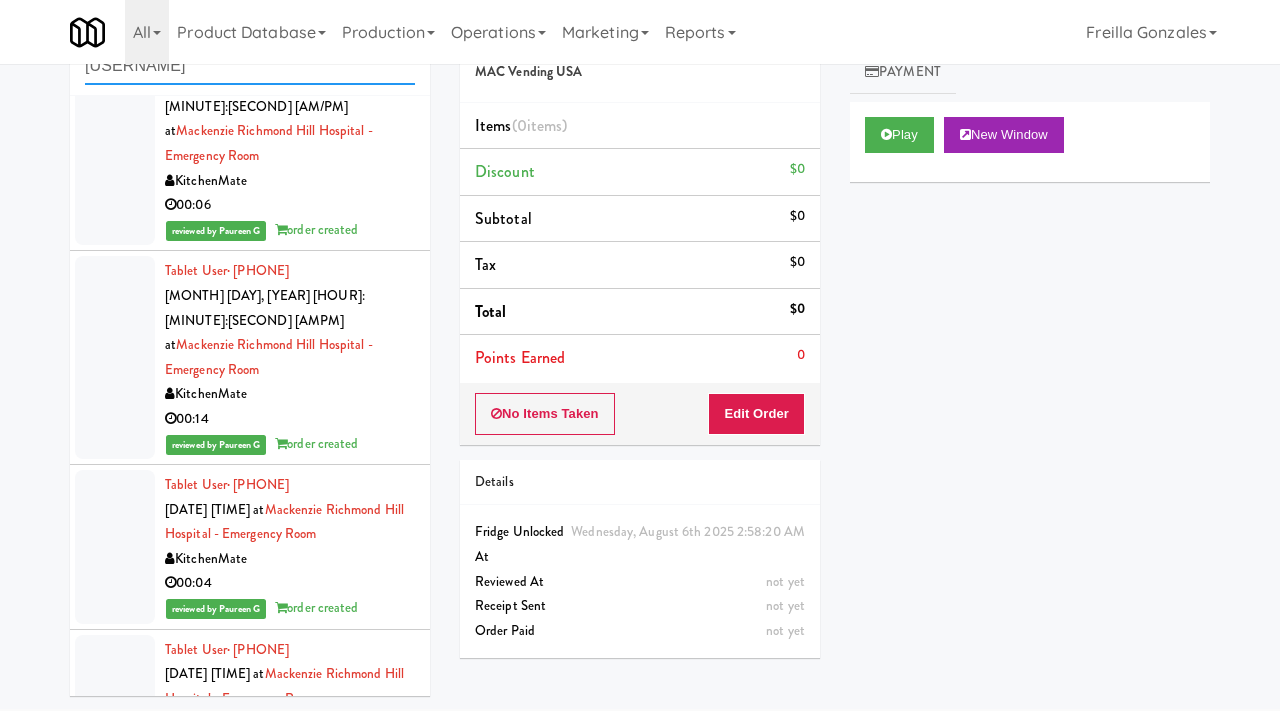 click on "mackenzie" at bounding box center (250, 66) 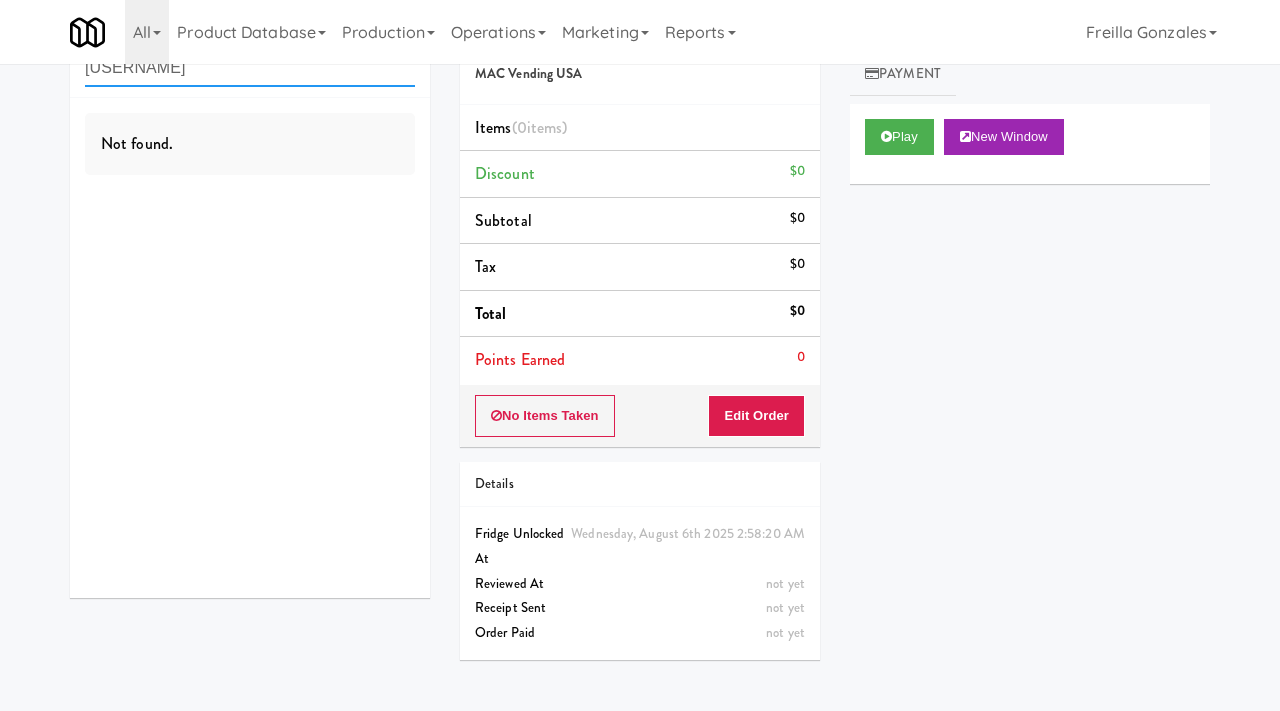 scroll, scrollTop: 64, scrollLeft: 0, axis: vertical 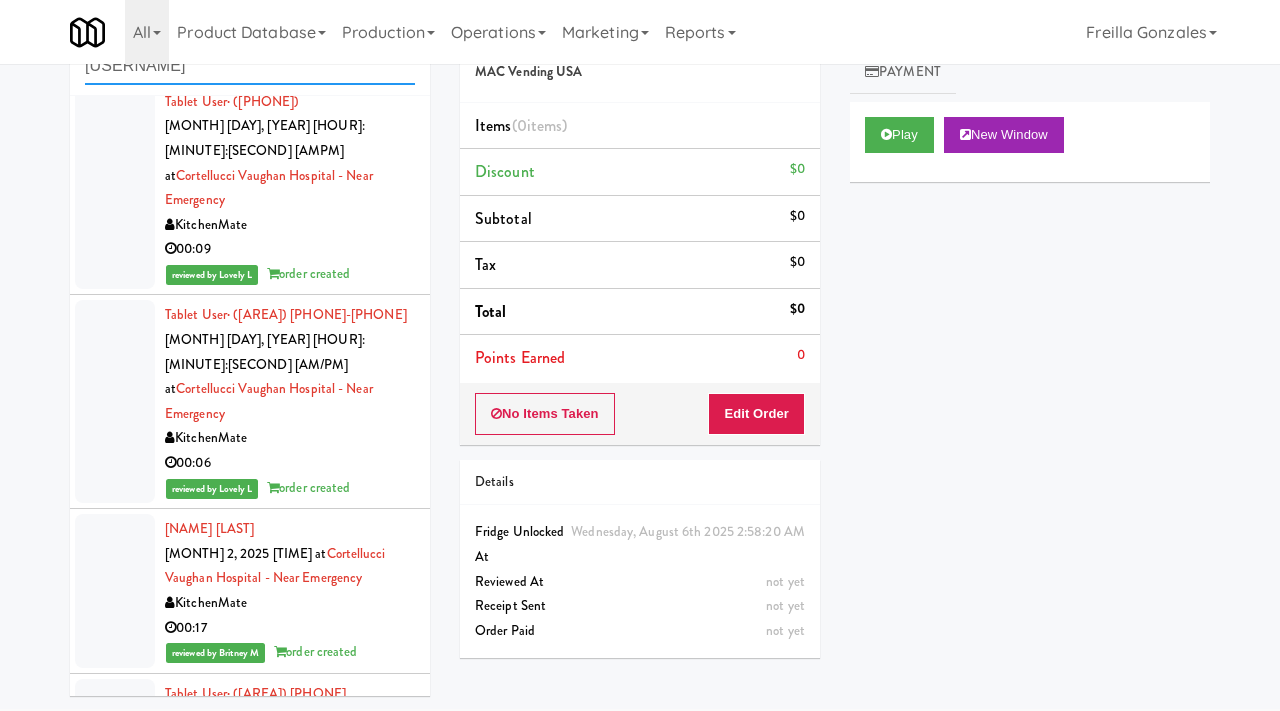 type on "cortellu" 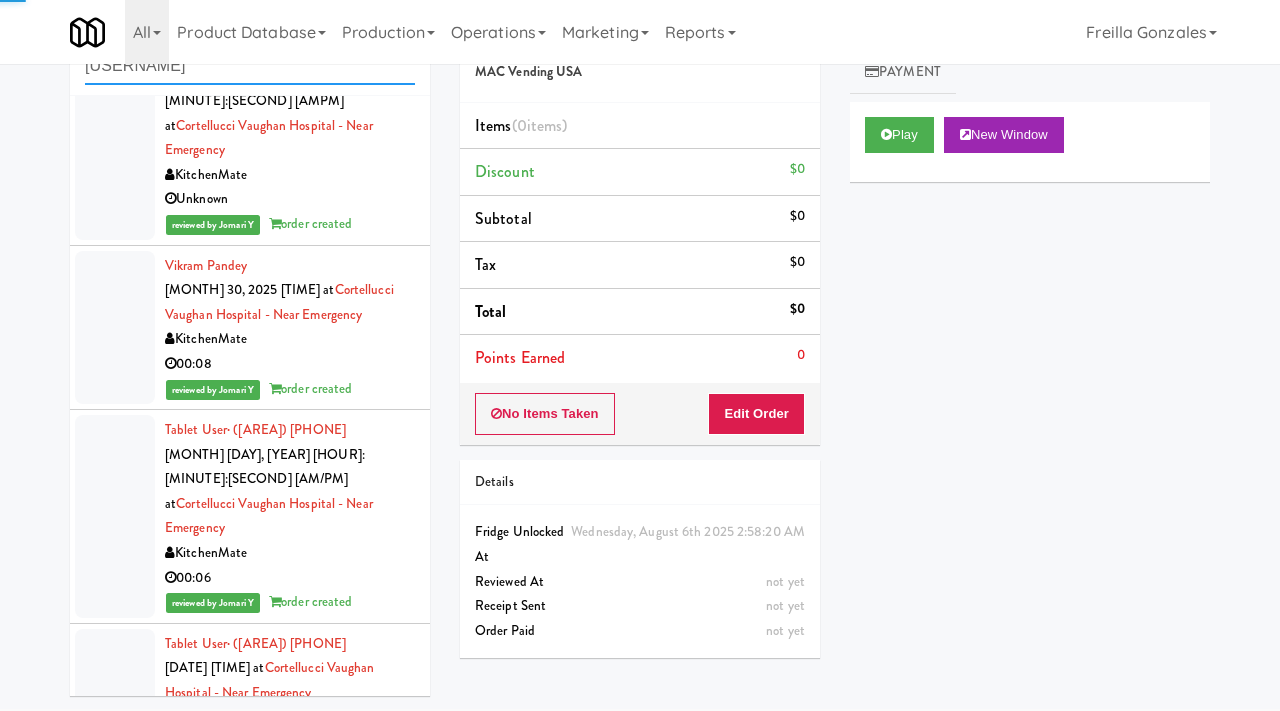 scroll, scrollTop: 12575, scrollLeft: 0, axis: vertical 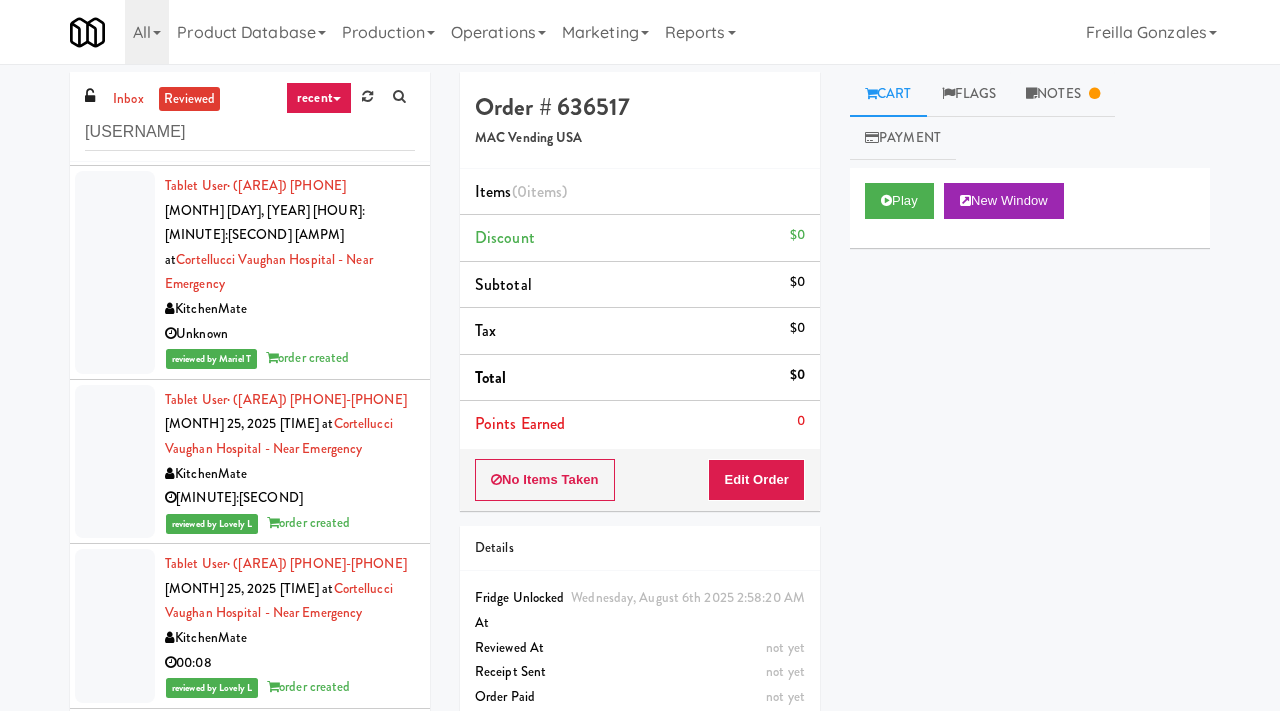 click on "recent" at bounding box center [319, 98] 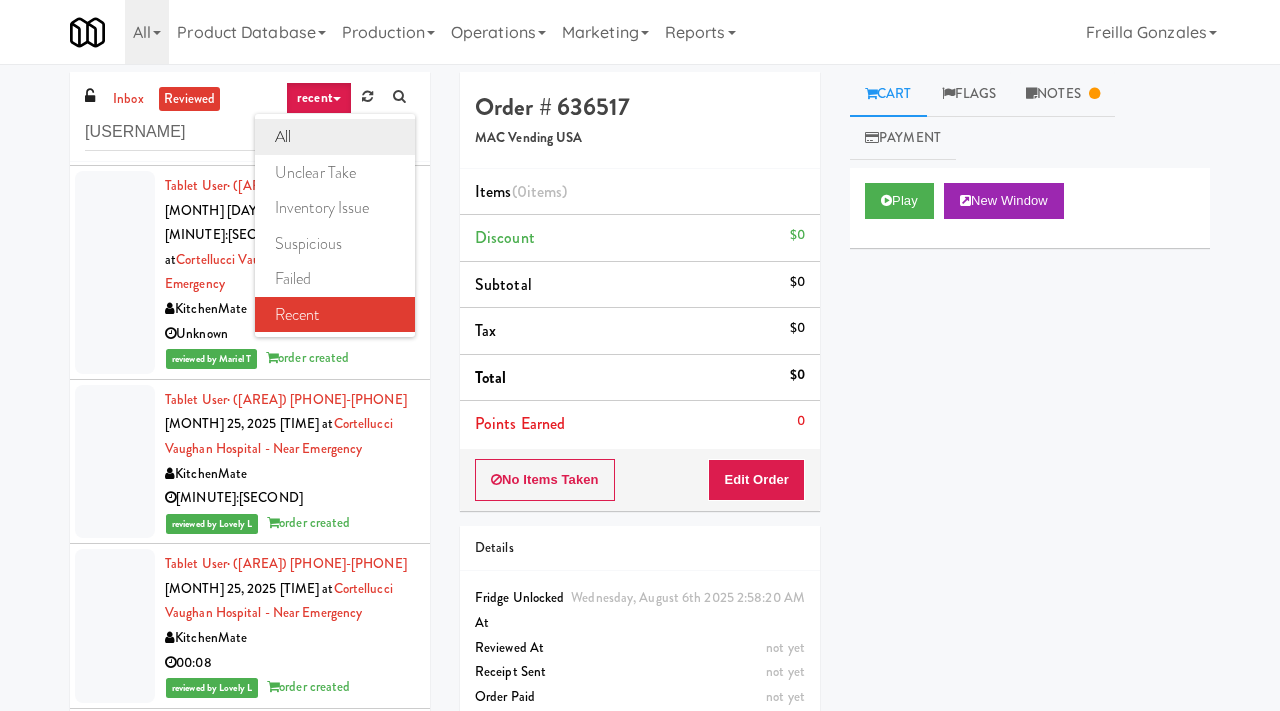 click on "all" at bounding box center [335, 137] 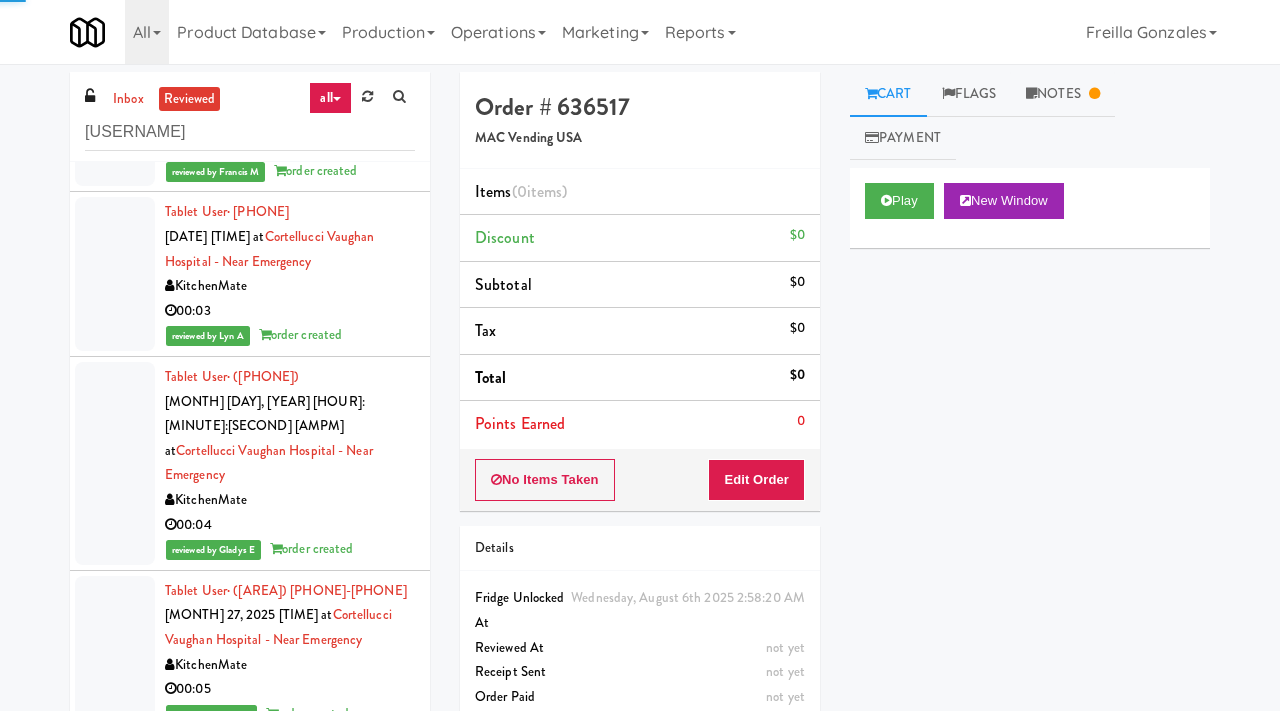 scroll, scrollTop: 19163, scrollLeft: 0, axis: vertical 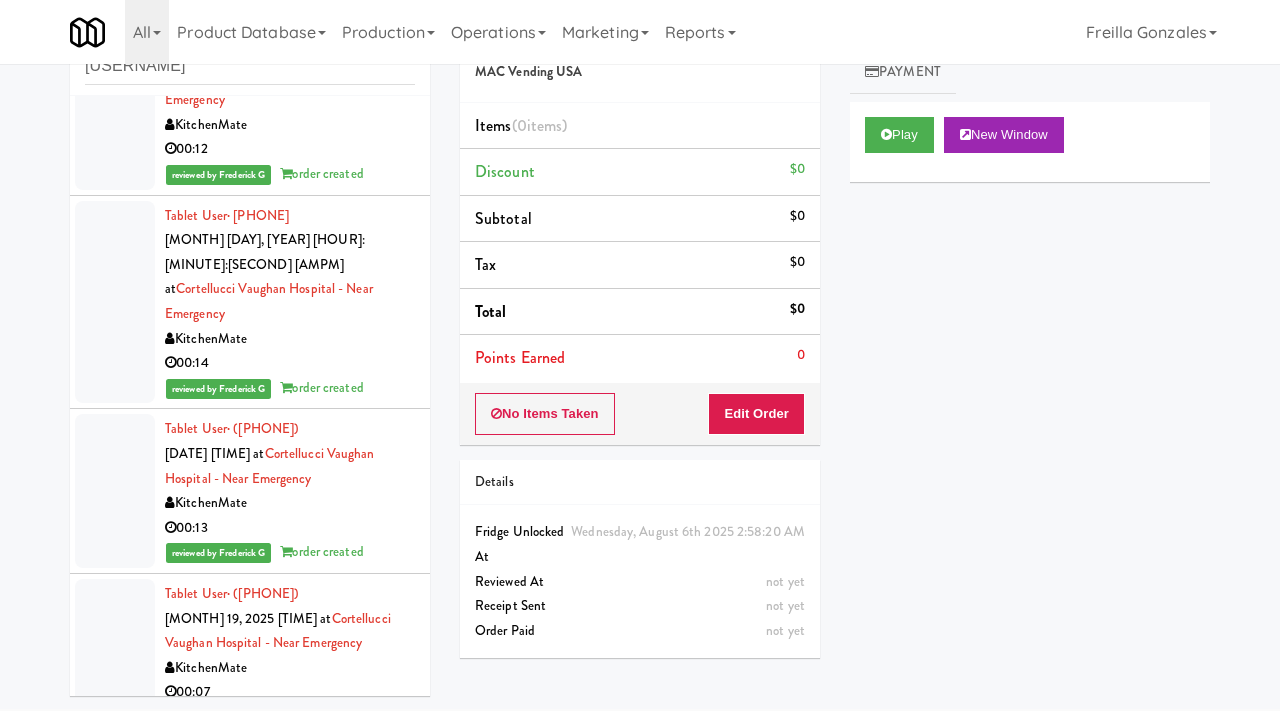 click on "reviewed by Jenet R  order created" at bounding box center (290, 13366) 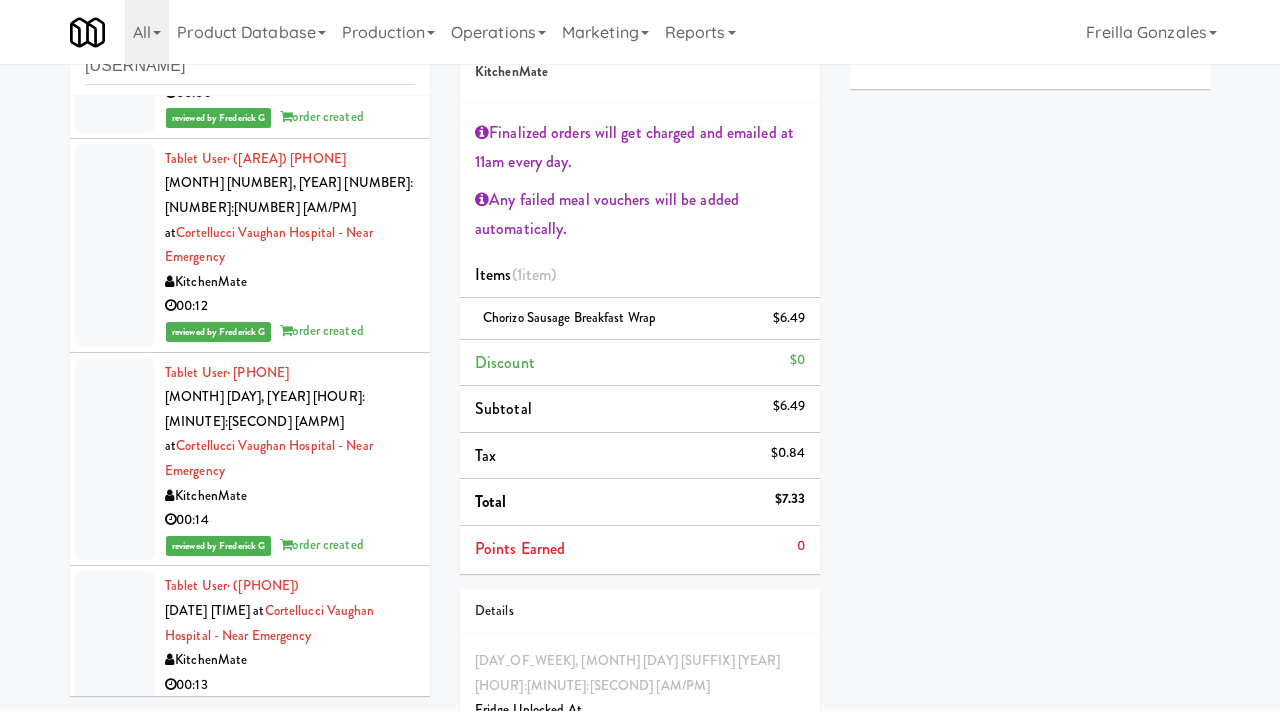 scroll, scrollTop: 84174, scrollLeft: 0, axis: vertical 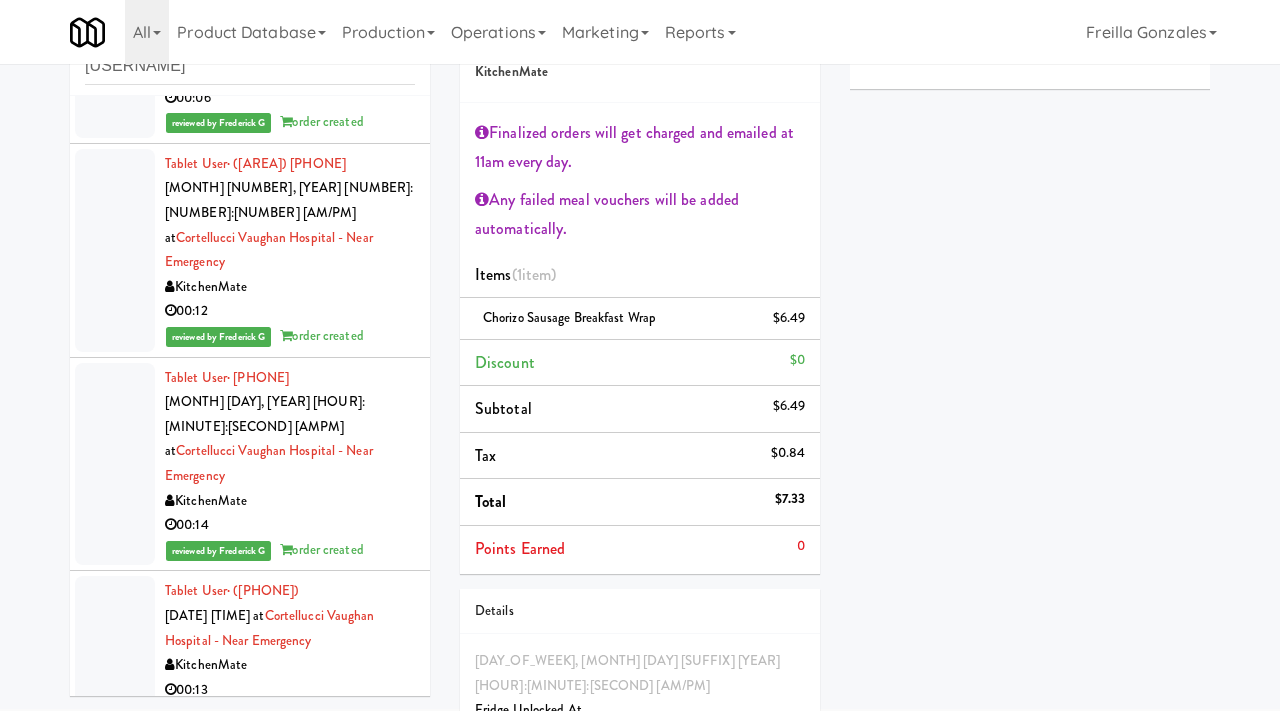 click on "00:29" at bounding box center [290, 13289] 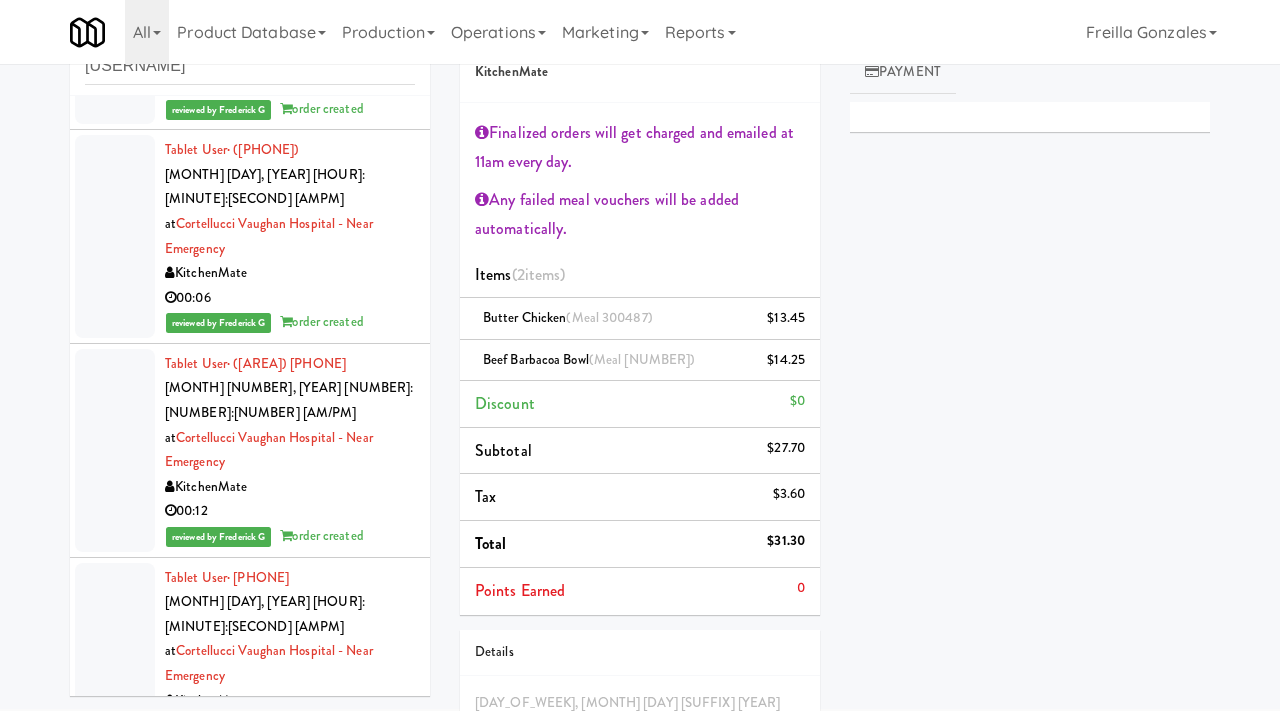 scroll, scrollTop: 83972, scrollLeft: 0, axis: vertical 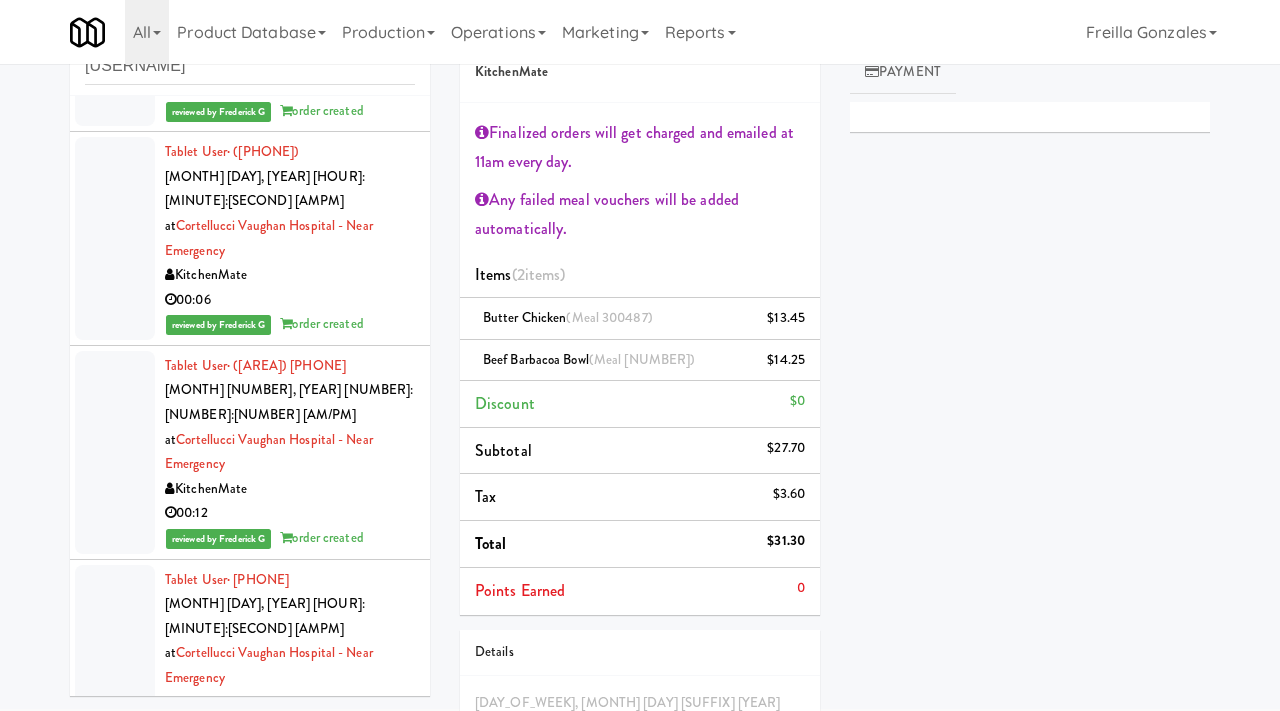 click on "00:04" at bounding box center [290, 13327] 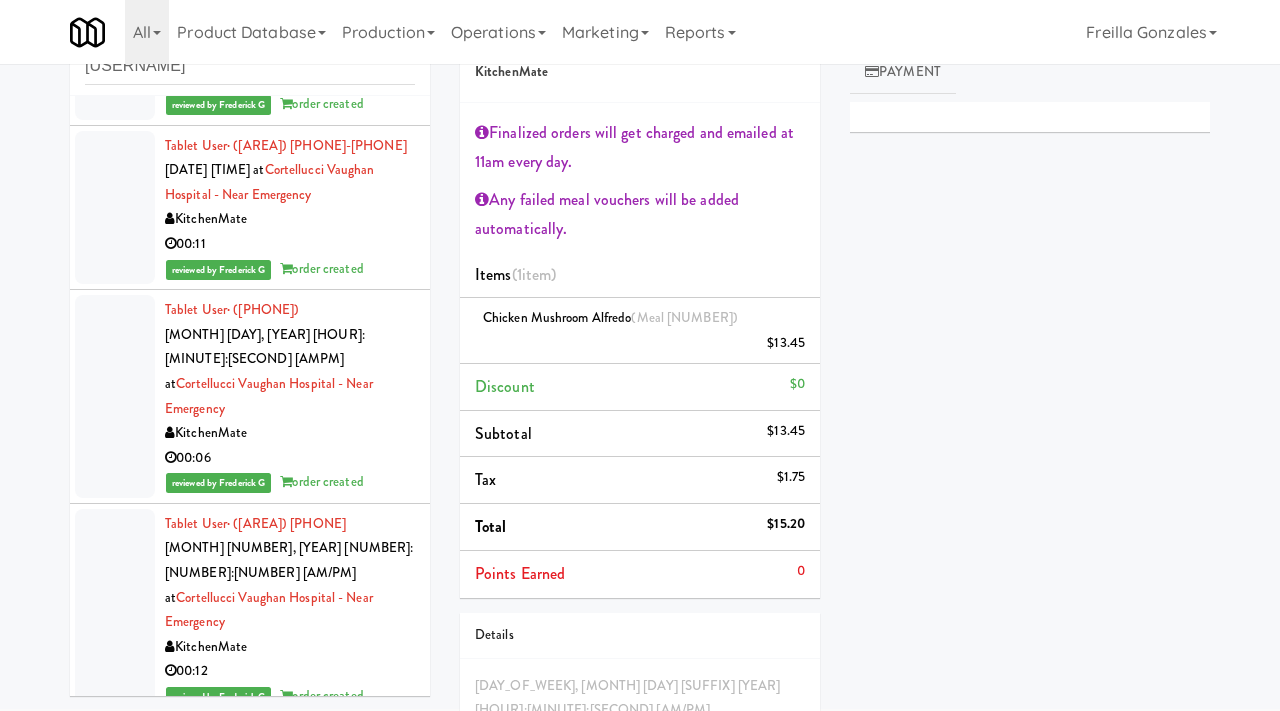 scroll, scrollTop: 83794, scrollLeft: 0, axis: vertical 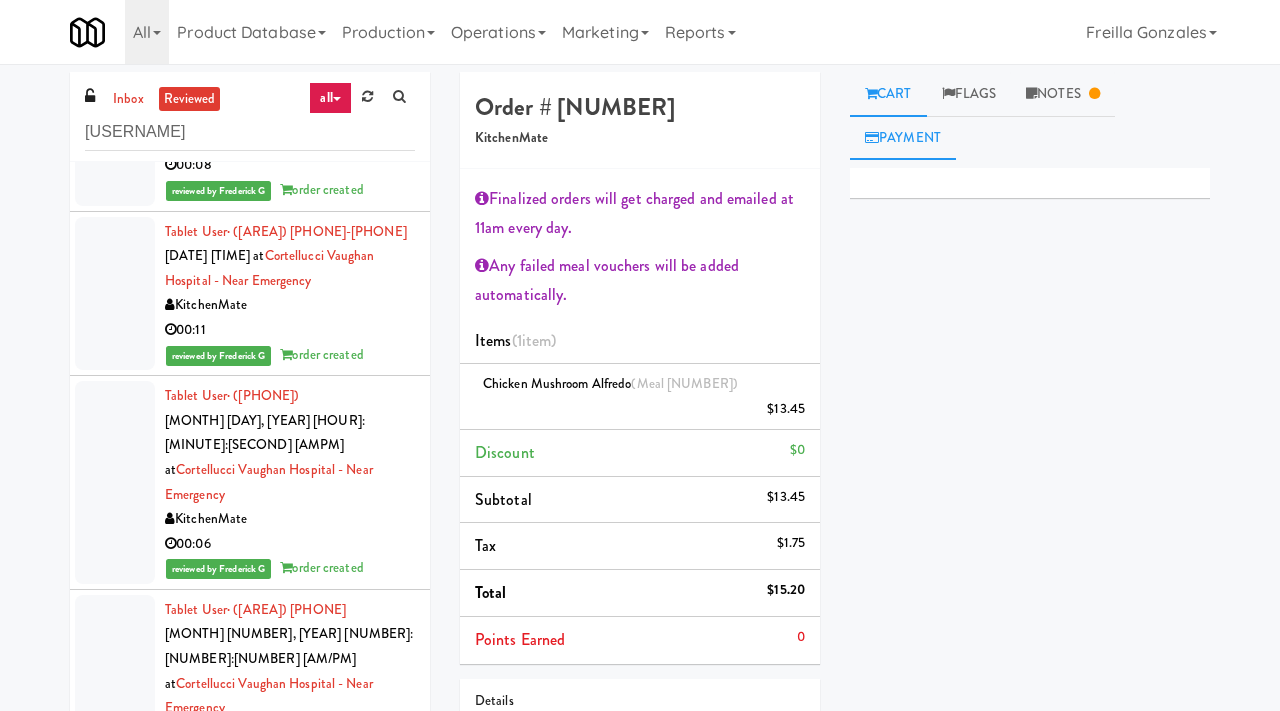 click on "Payment" at bounding box center [903, 138] 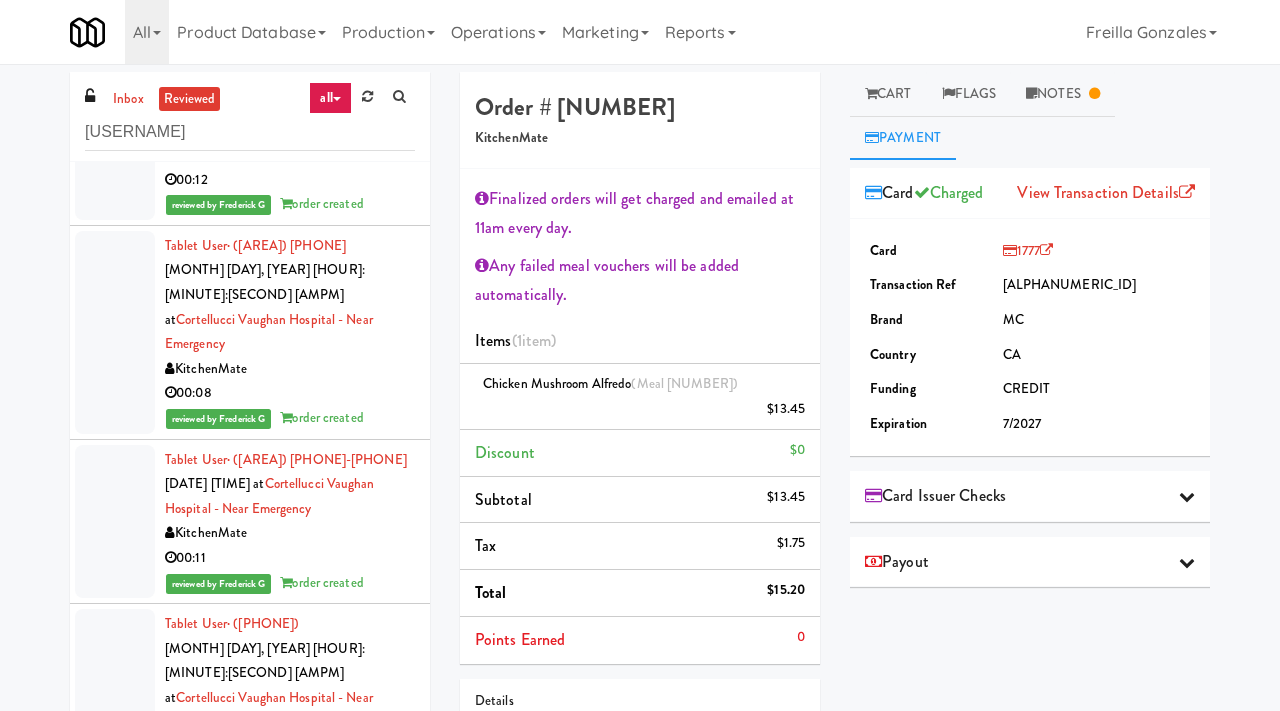 scroll, scrollTop: 83565, scrollLeft: 0, axis: vertical 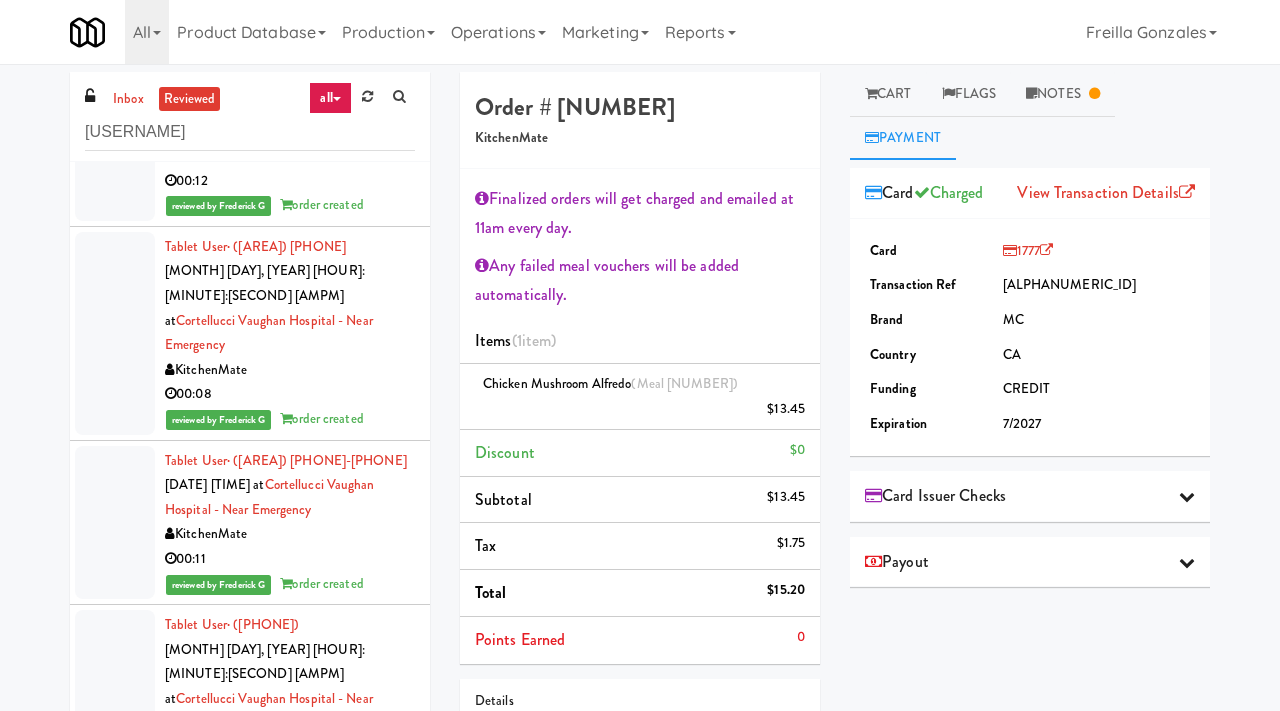 click on "reviewed by Ela P  order created" at bounding box center [290, 13446] 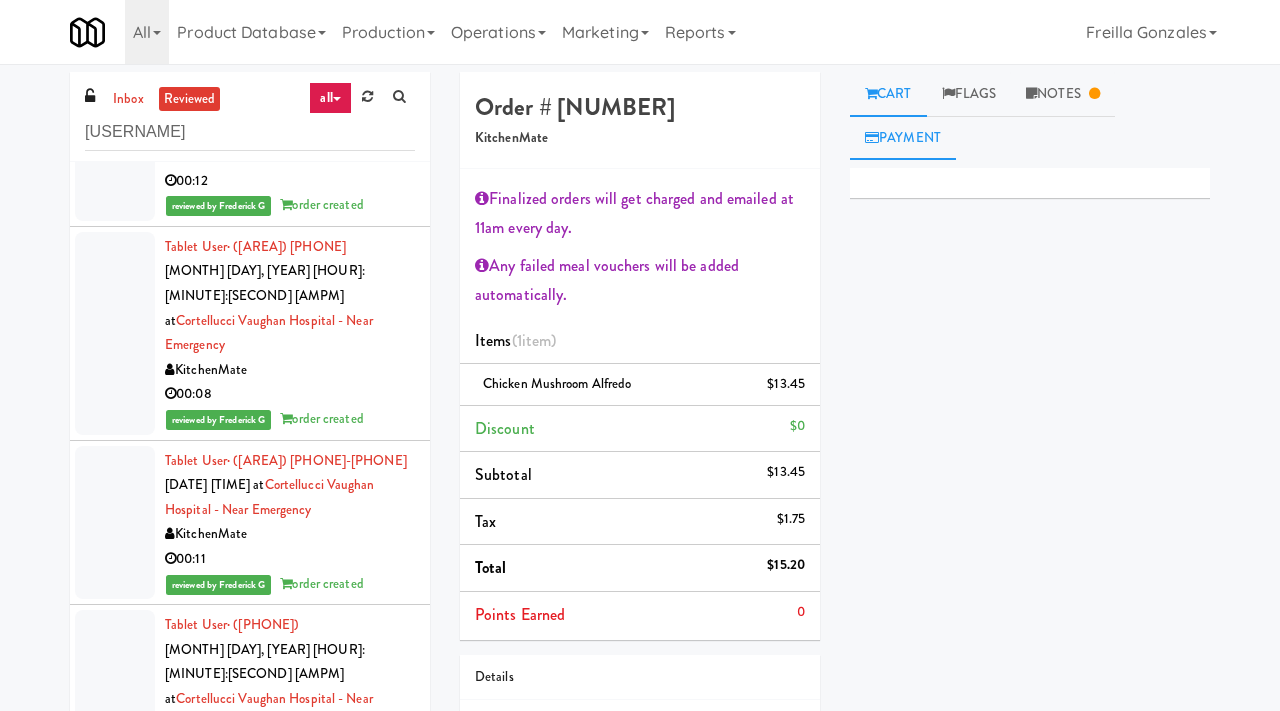 click on "Payment" at bounding box center (903, 138) 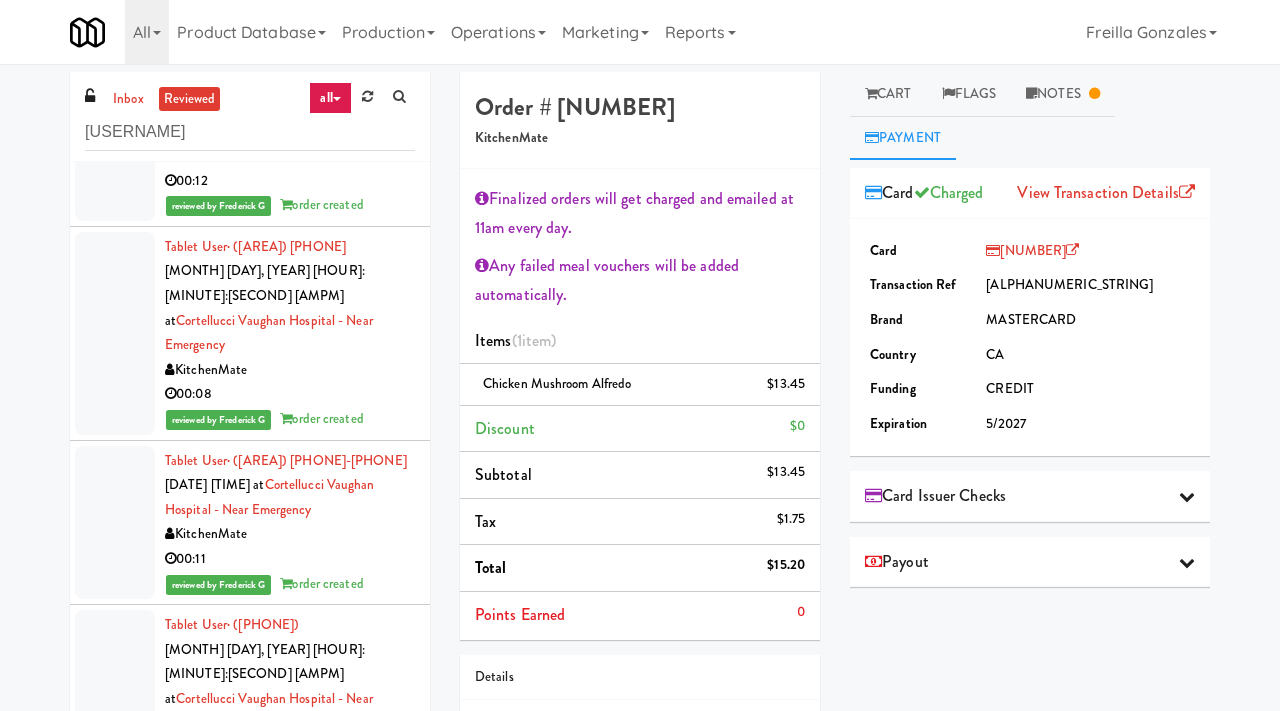 click on "Card Issuer Checks" at bounding box center (935, 496) 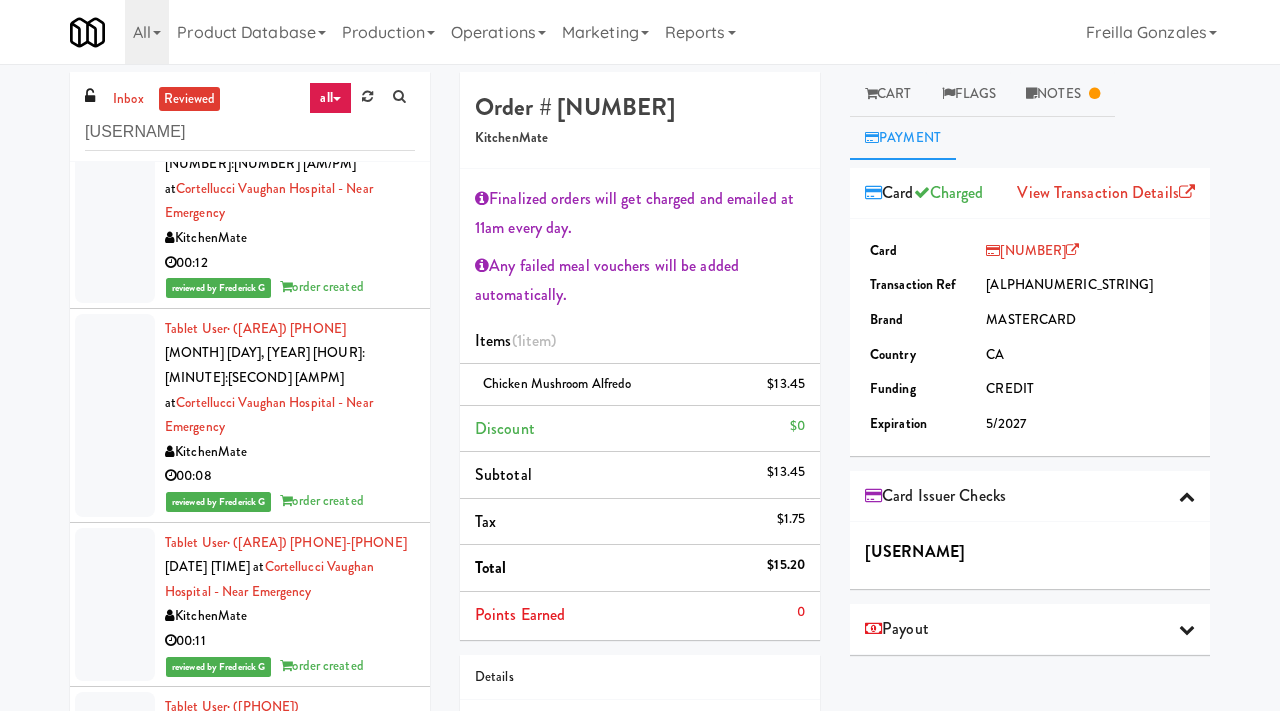 scroll, scrollTop: 83485, scrollLeft: 0, axis: vertical 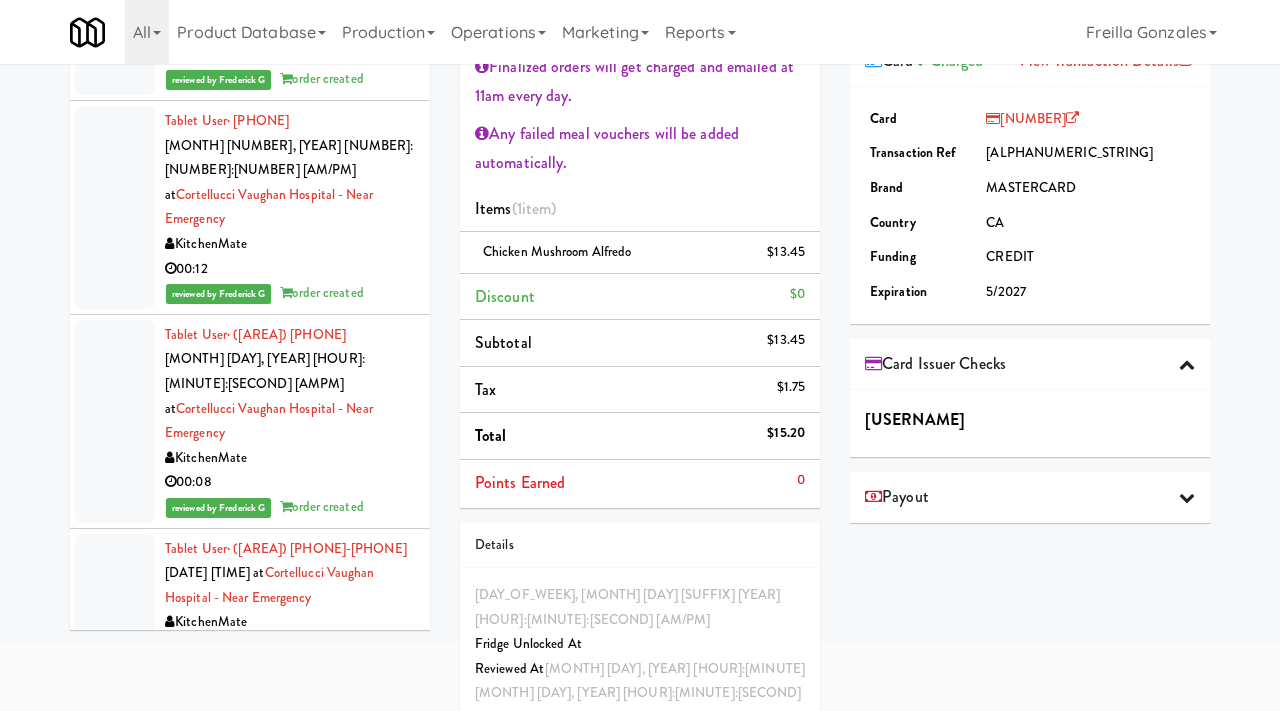 drag, startPoint x: 332, startPoint y: 374, endPoint x: 237, endPoint y: 372, distance: 95.02105 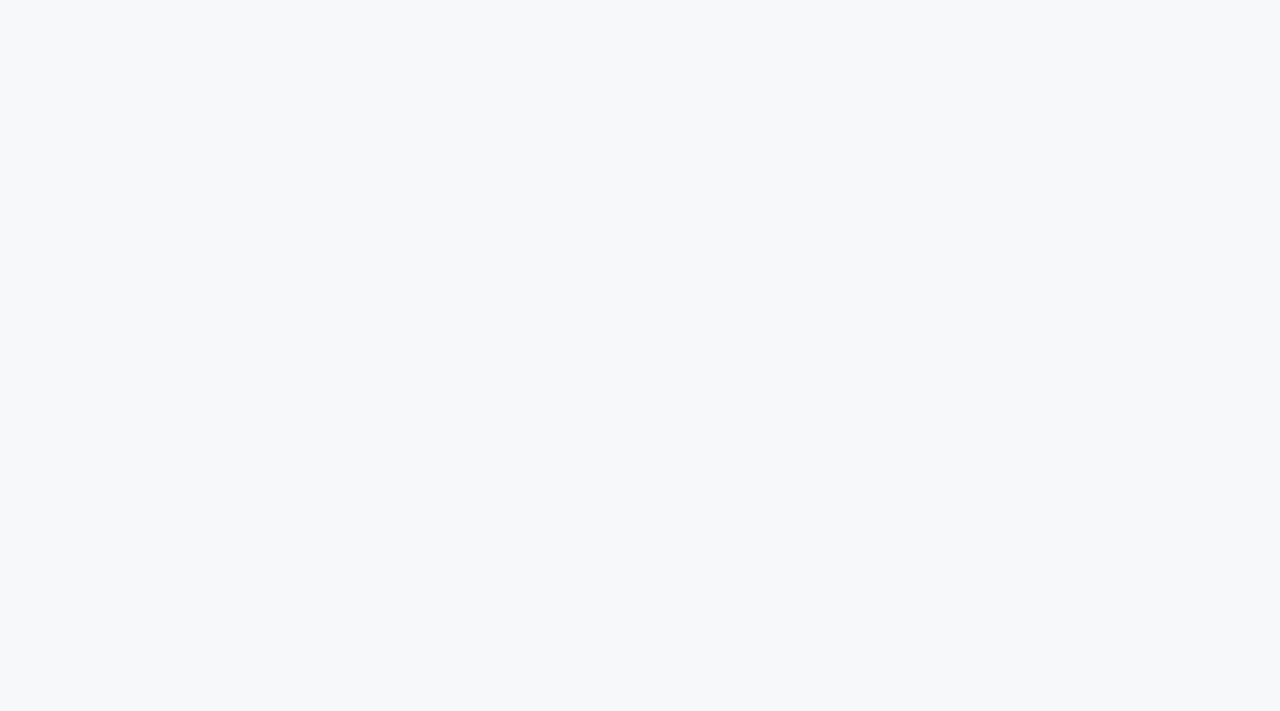 scroll, scrollTop: 0, scrollLeft: 0, axis: both 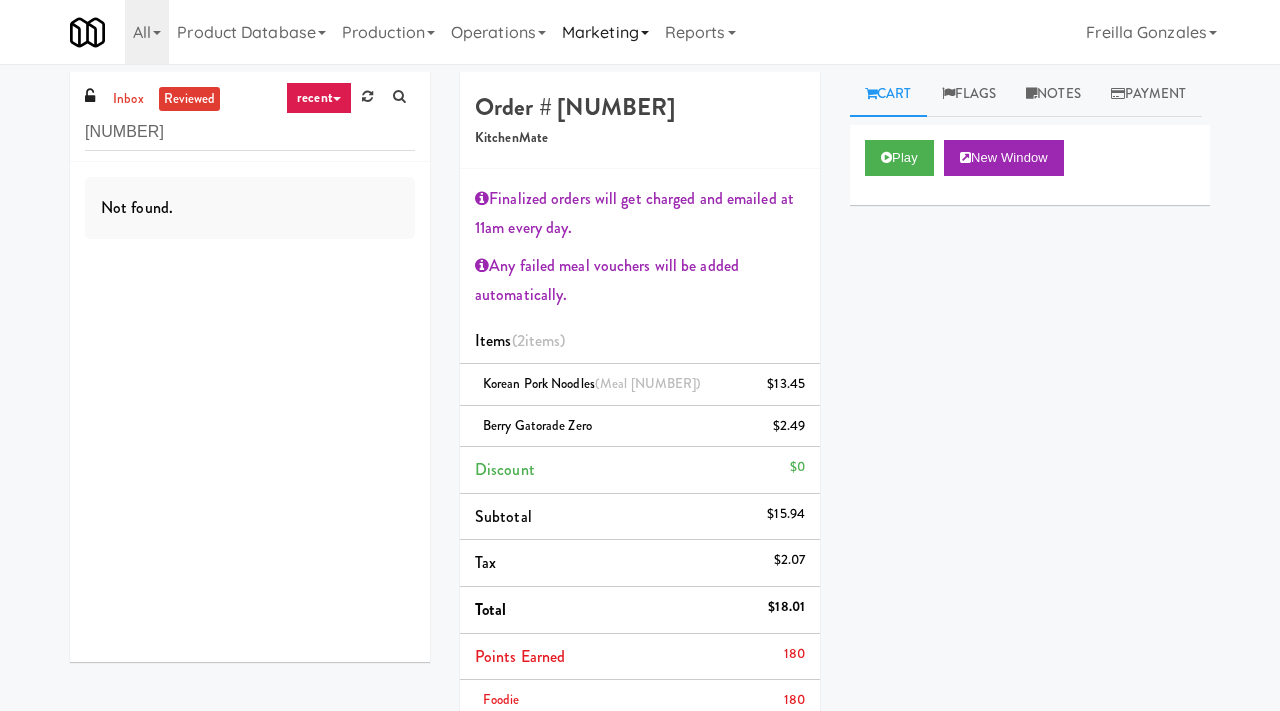 click on "Marketing" at bounding box center (605, 32) 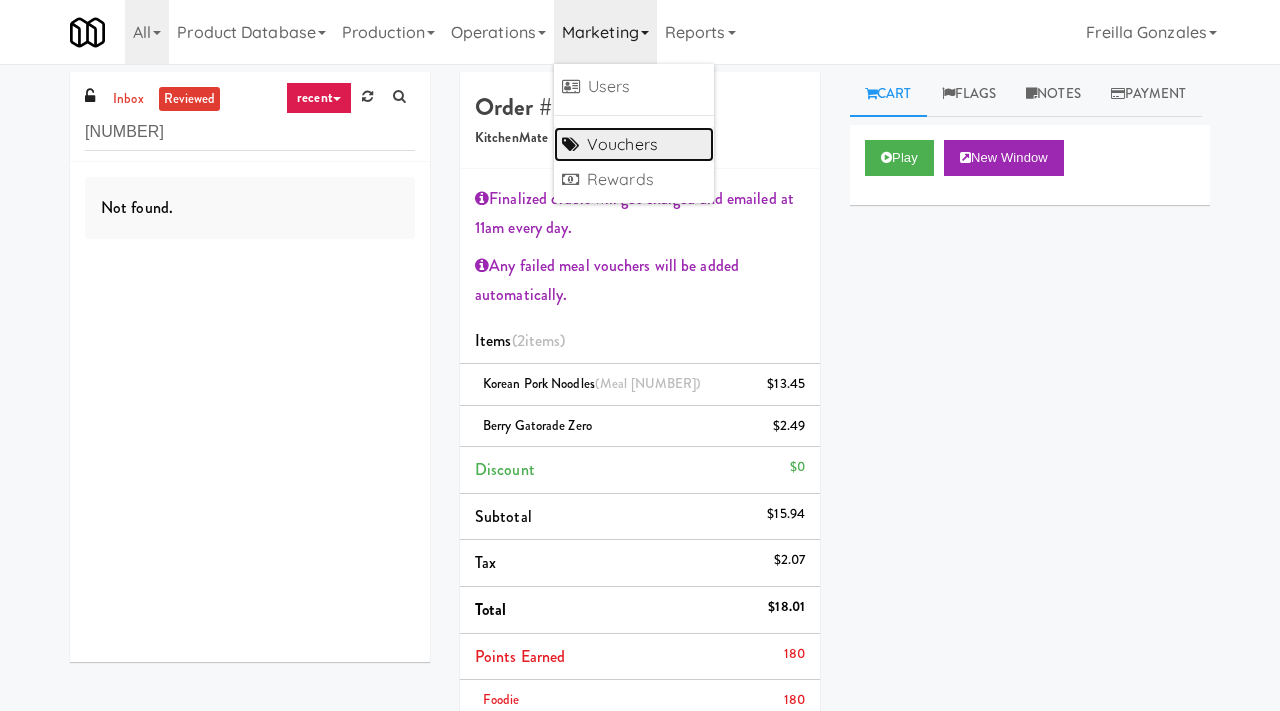 click on "Vouchers" at bounding box center [634, 145] 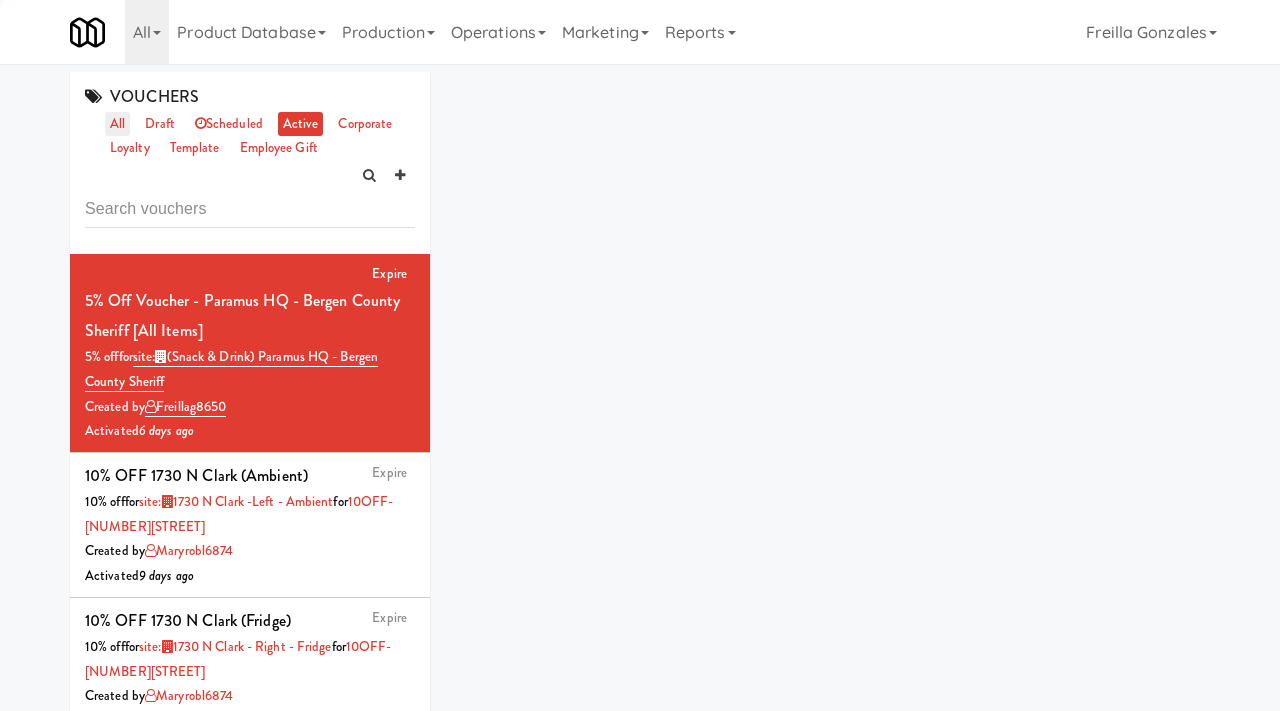 click on "all" at bounding box center (117, 124) 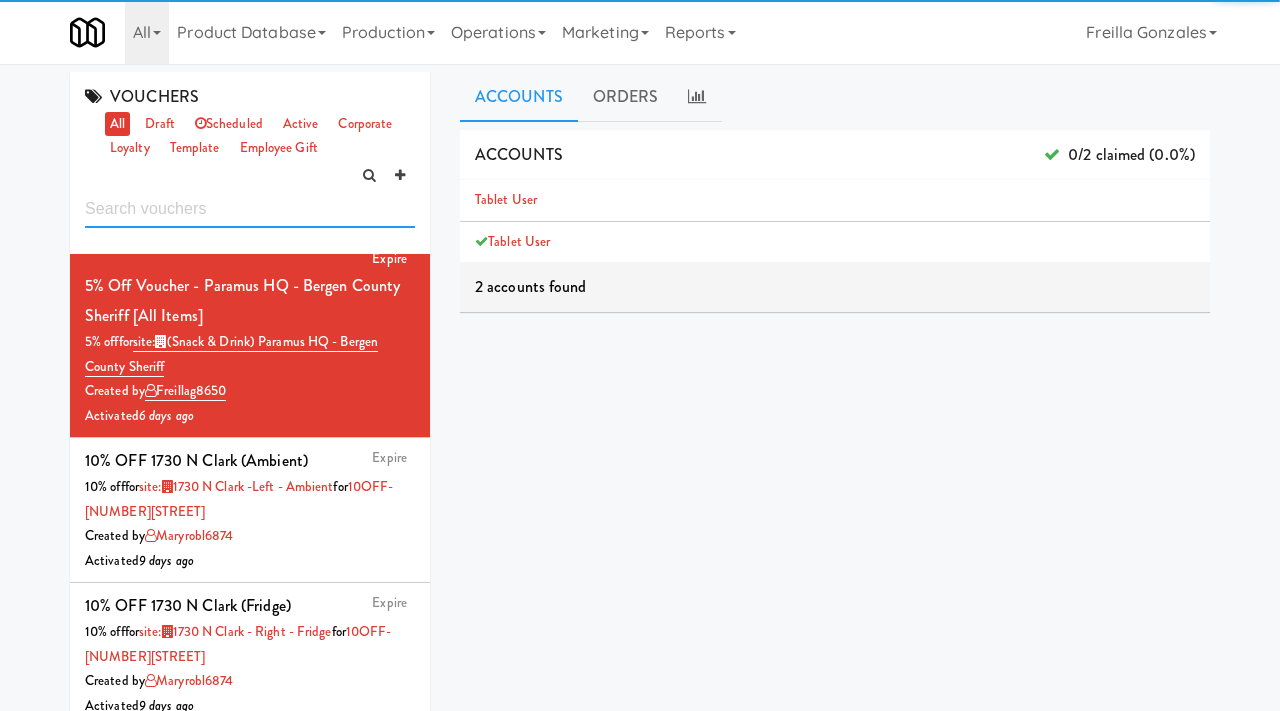 click at bounding box center (250, 209) 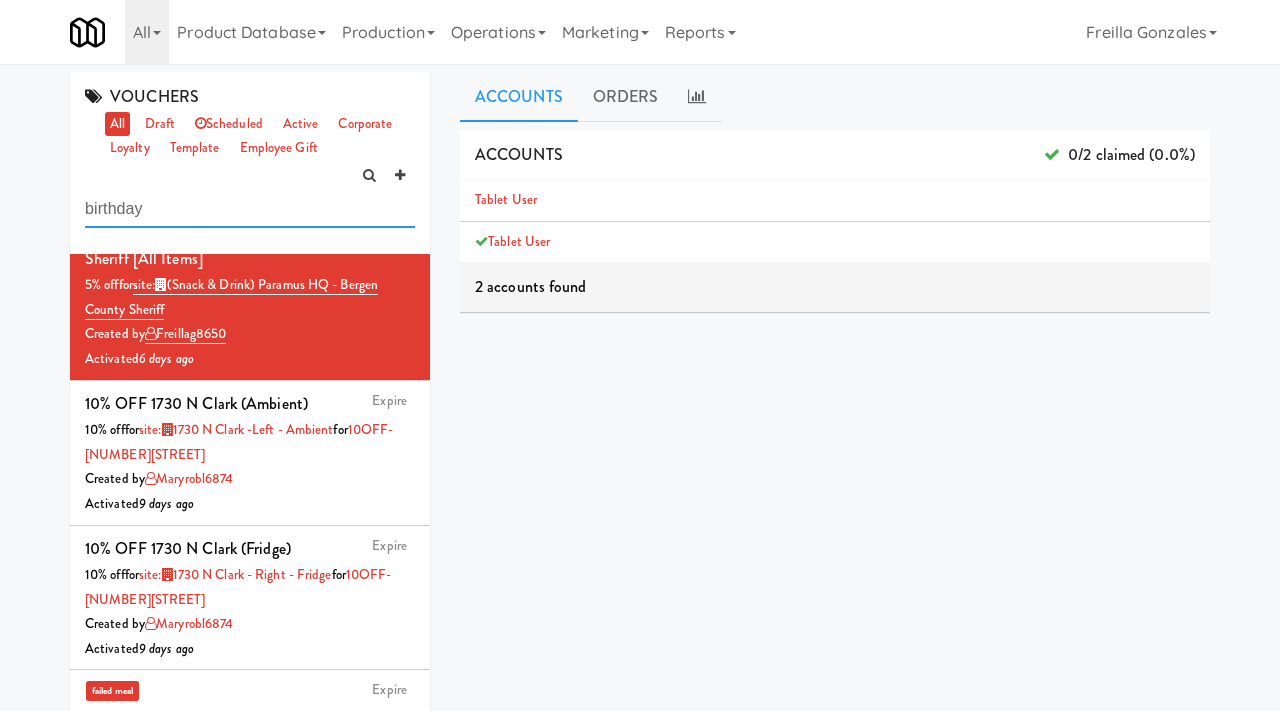 scroll, scrollTop: 0, scrollLeft: 0, axis: both 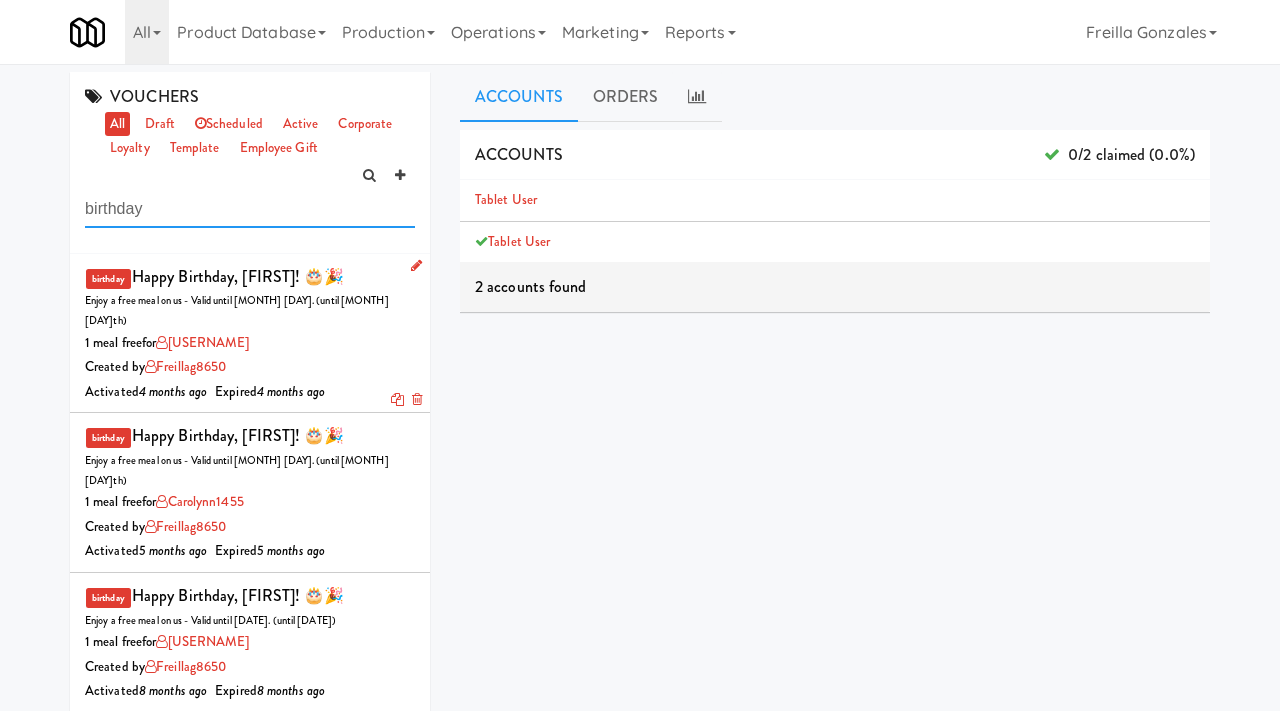 type on "birthday" 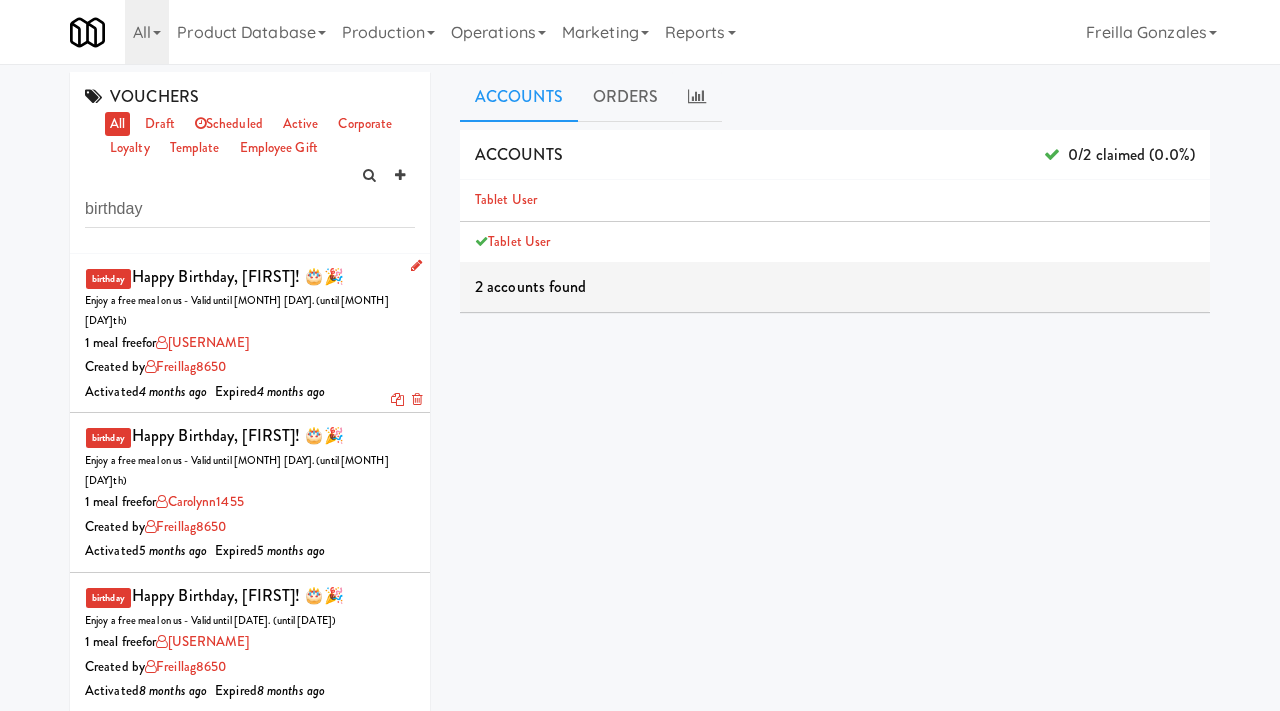 click at bounding box center [397, 399] 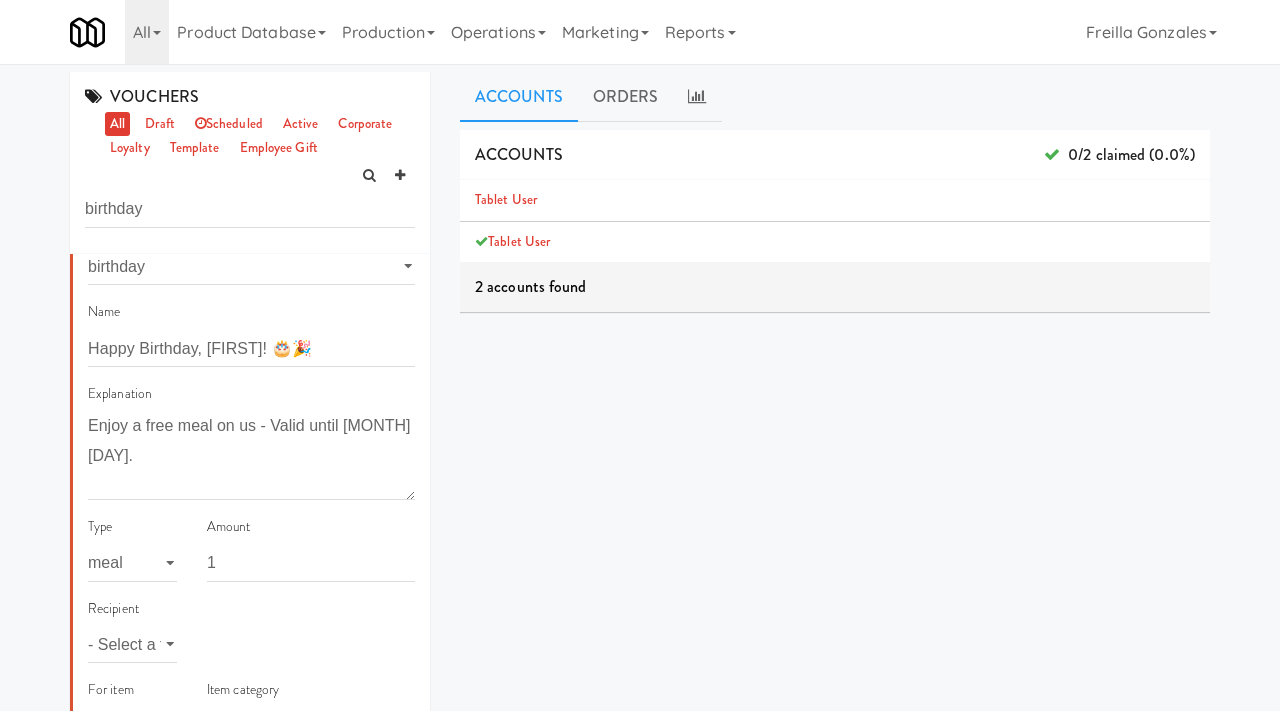 scroll, scrollTop: 92, scrollLeft: 0, axis: vertical 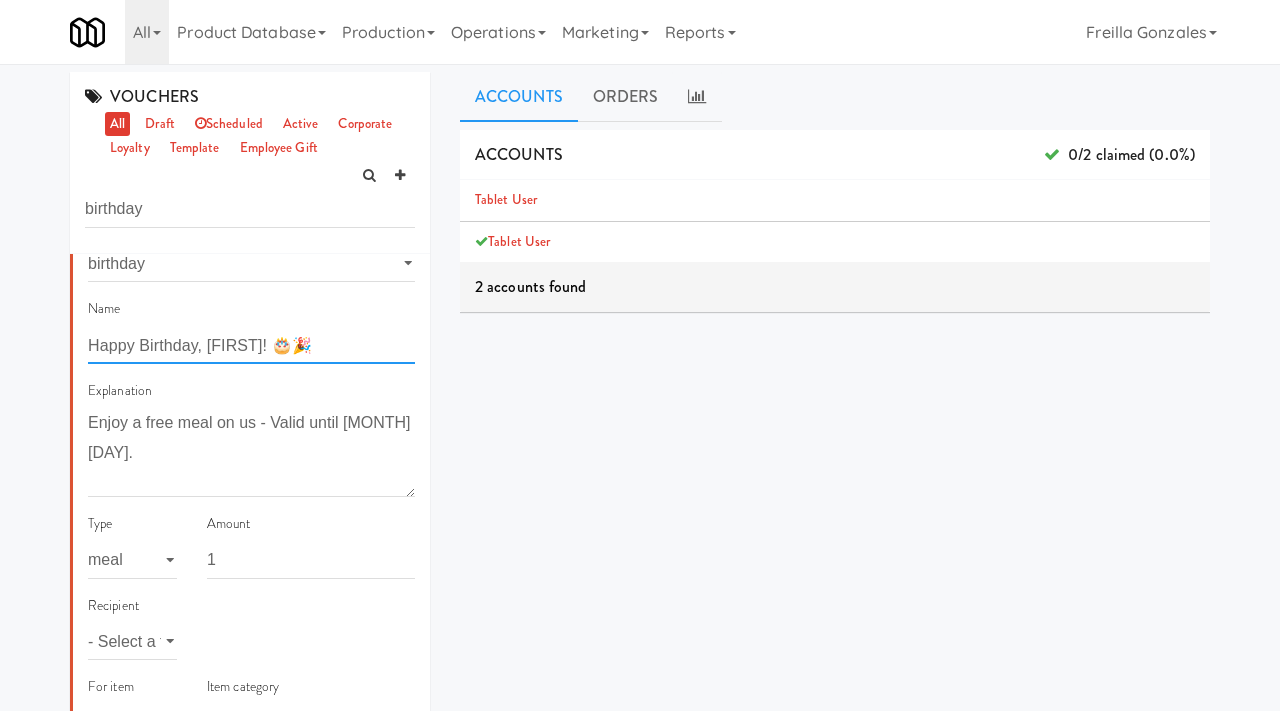 drag, startPoint x: 251, startPoint y: 341, endPoint x: 216, endPoint y: 342, distance: 35.014282 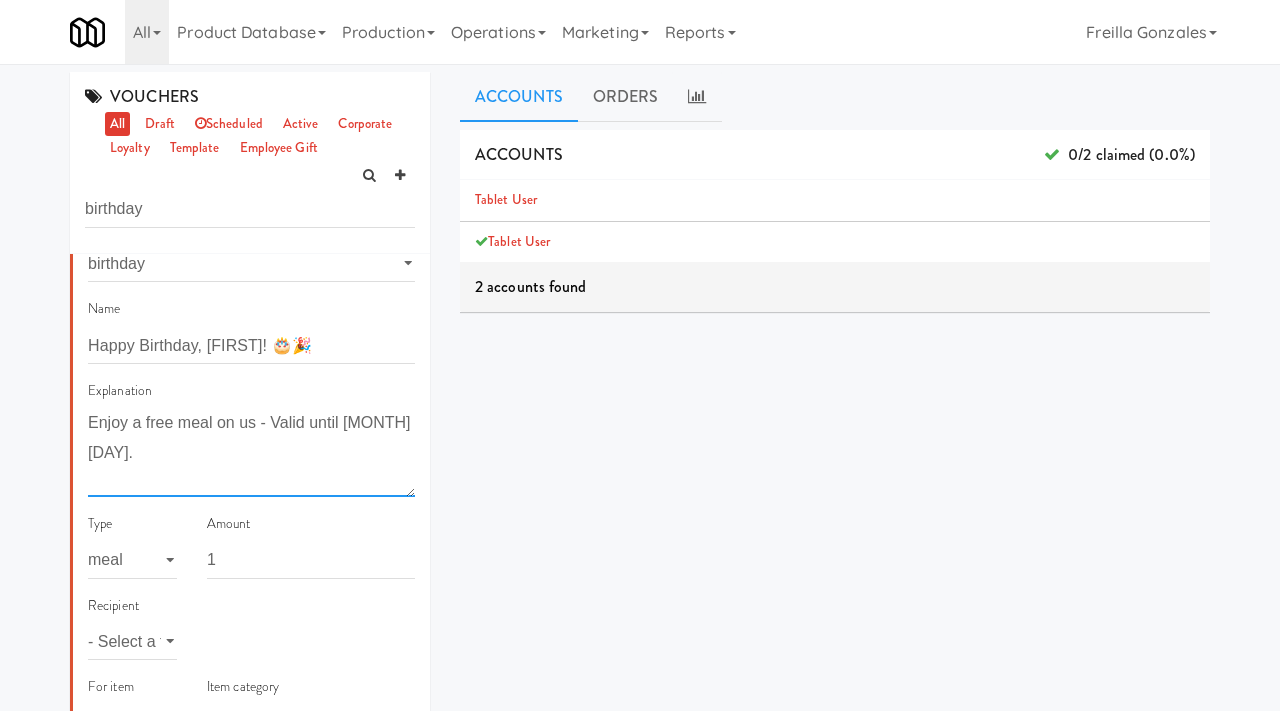 click on "Enjoy a free meal on us - Valid until April 11." at bounding box center [251, 452] 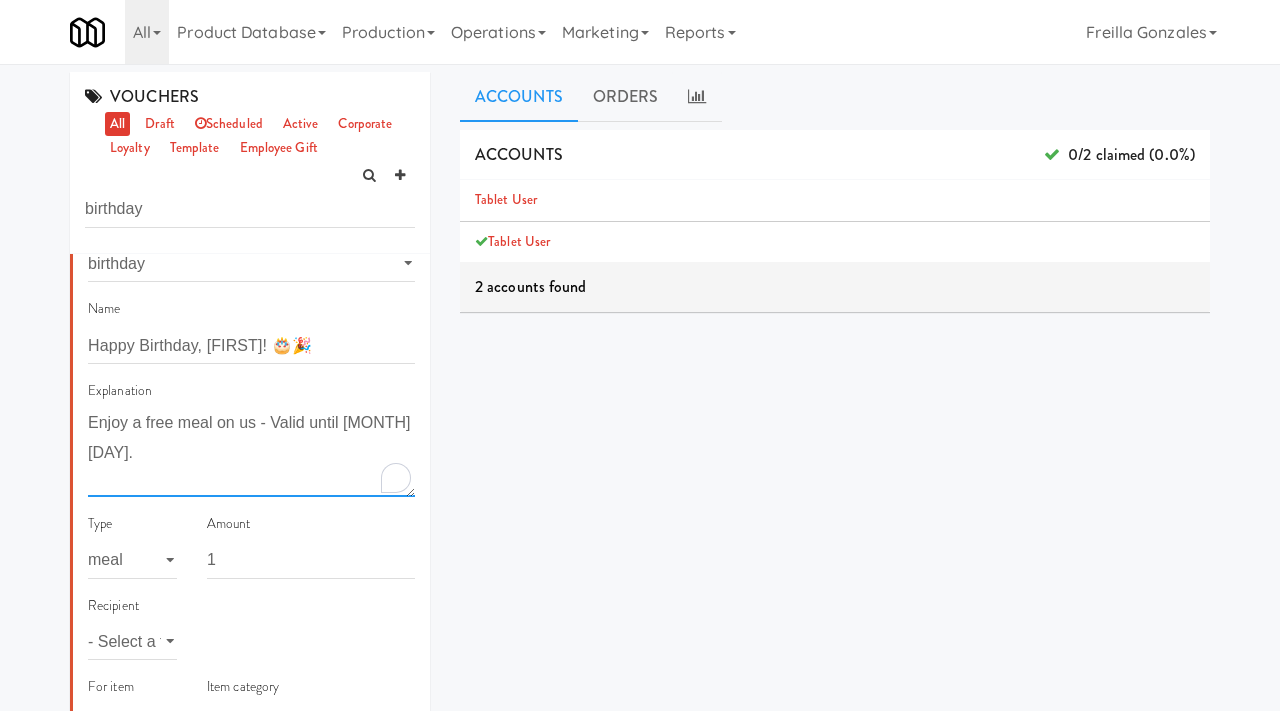 drag, startPoint x: 406, startPoint y: 426, endPoint x: 351, endPoint y: 419, distance: 55.443665 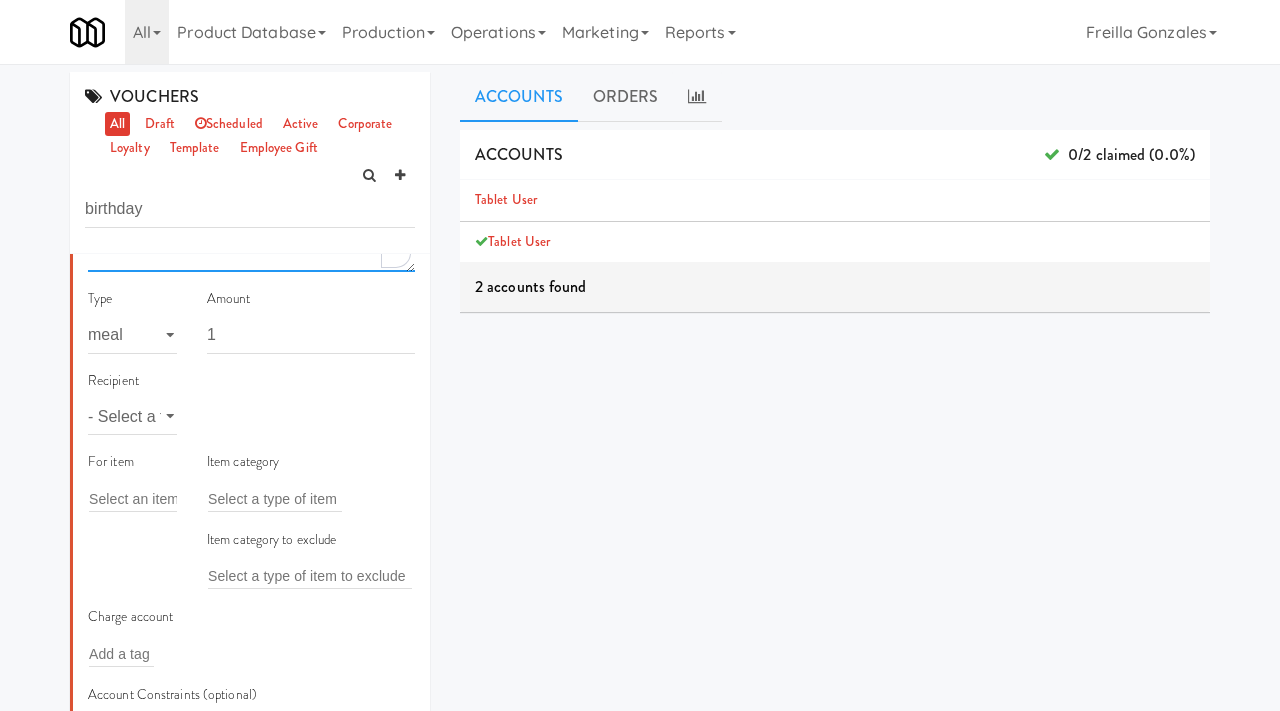 scroll, scrollTop: 318, scrollLeft: 0, axis: vertical 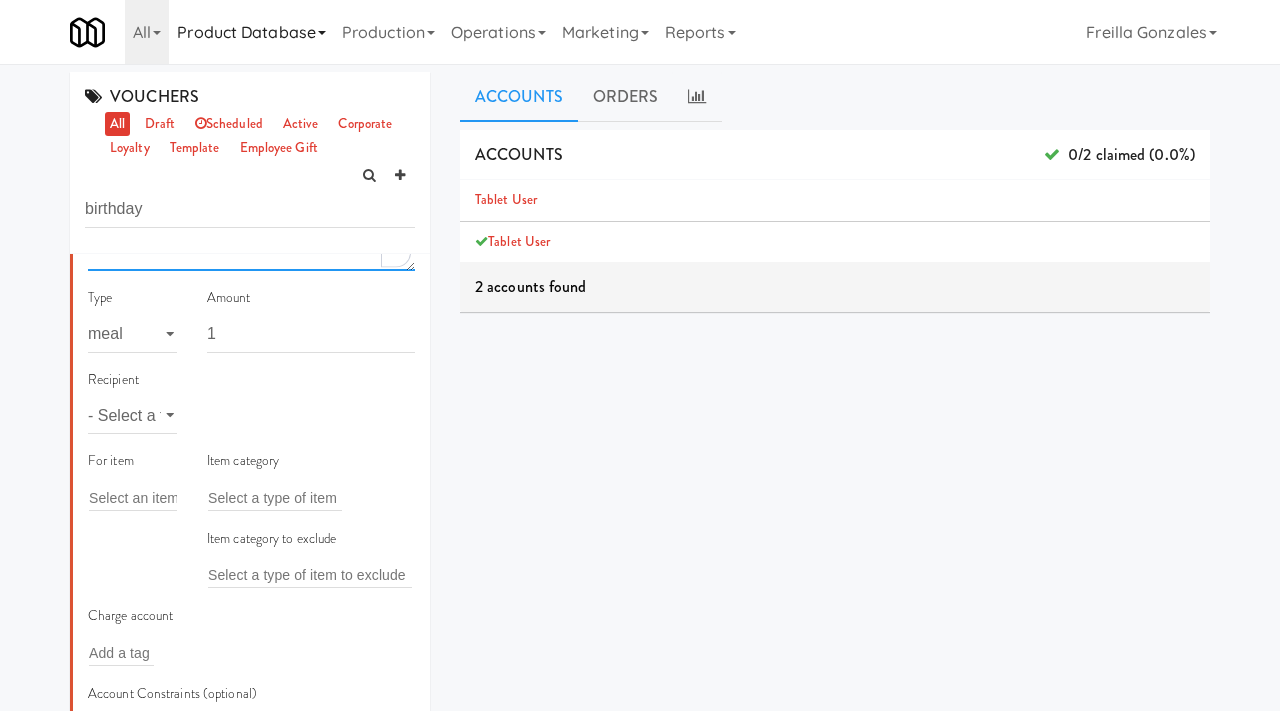 type on "Enjoy a free meal on us - Valid until August 20." 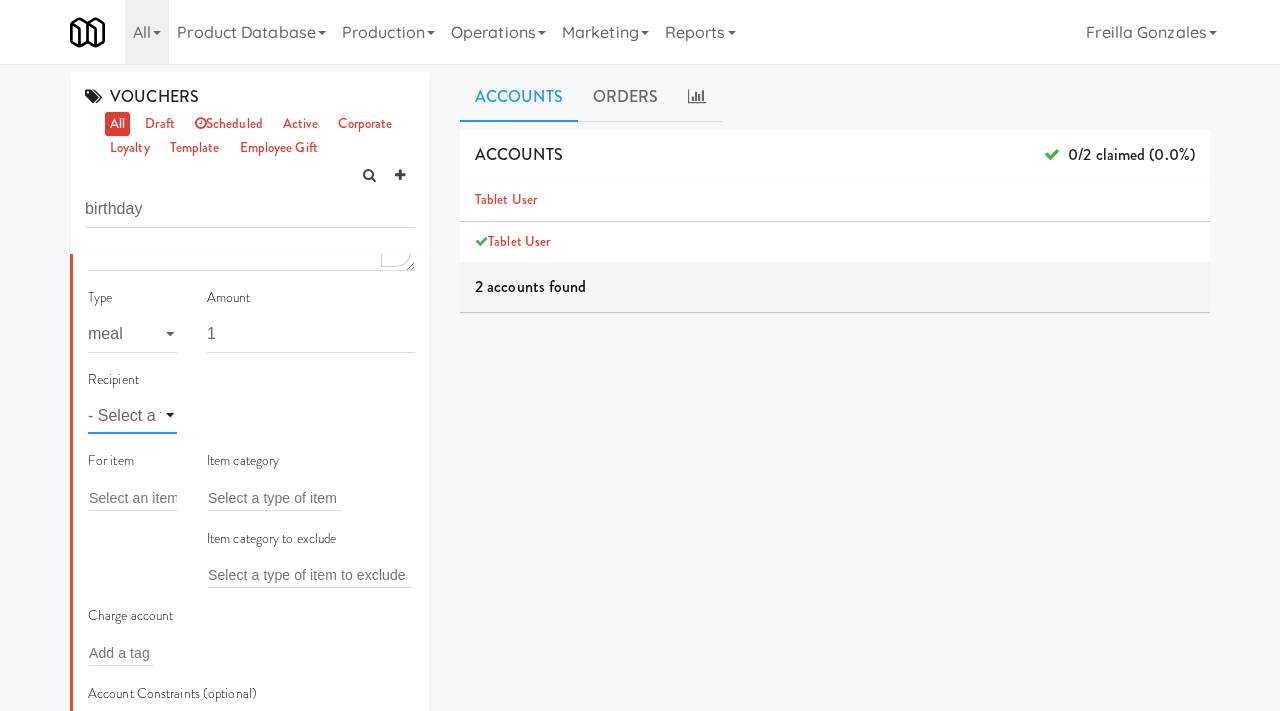 click on "- Select a type - user site company" at bounding box center (132, 415) 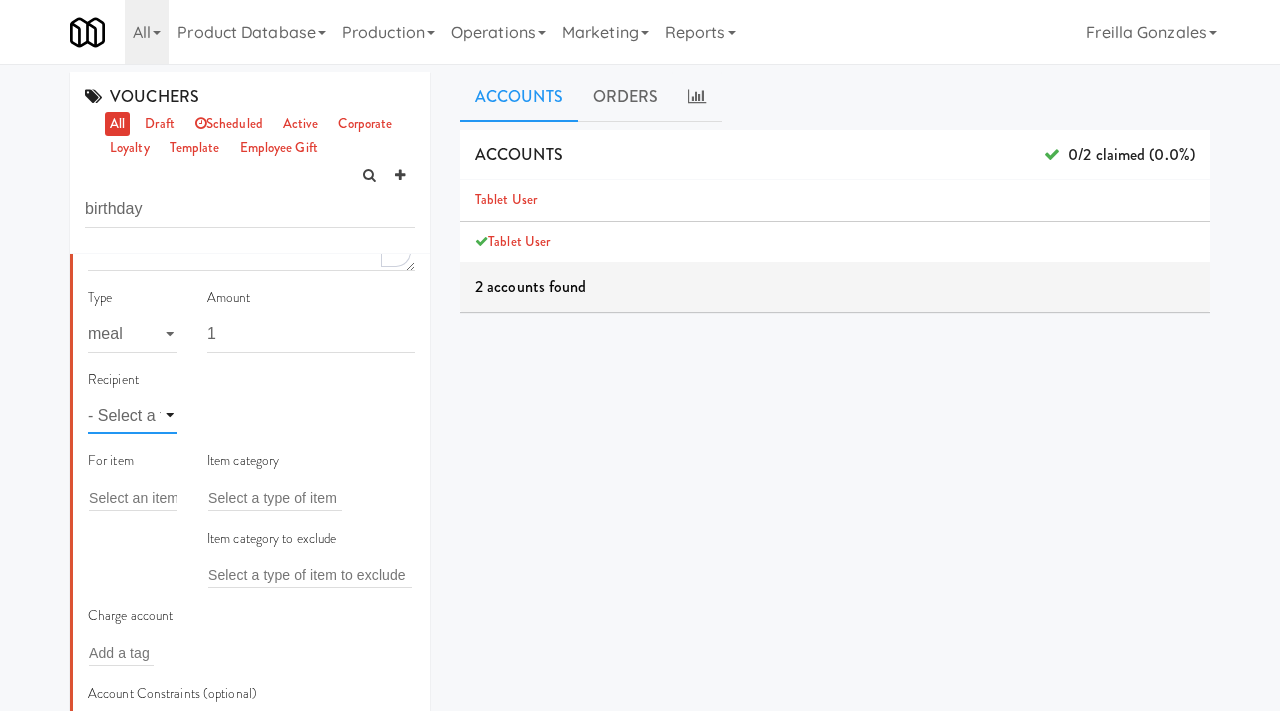 select on "string:user" 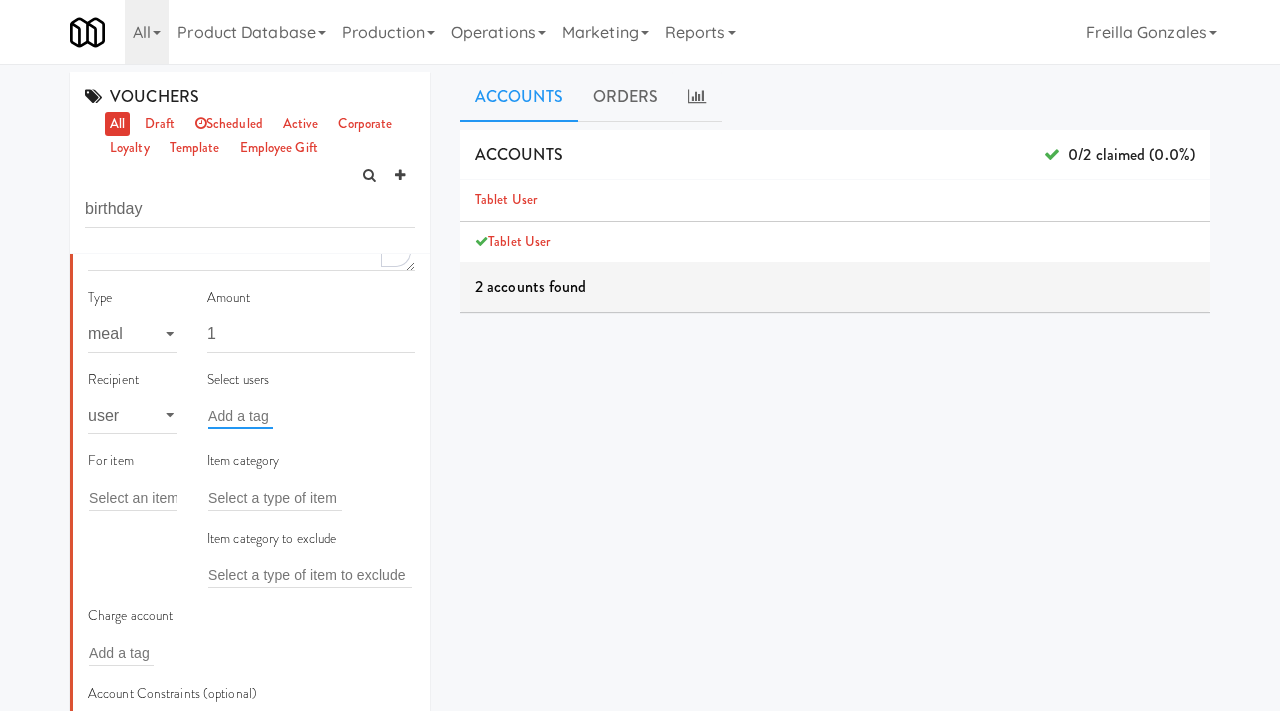 click at bounding box center [240, 416] 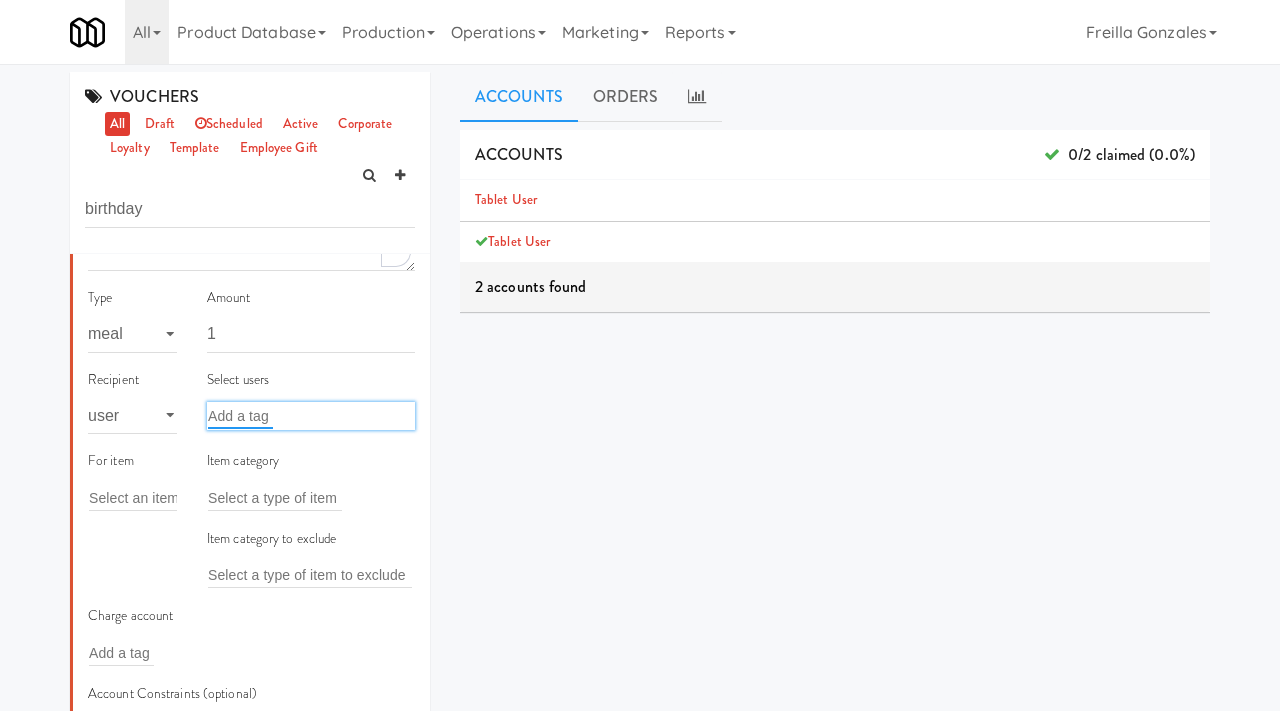 paste on "Dalia Naami" 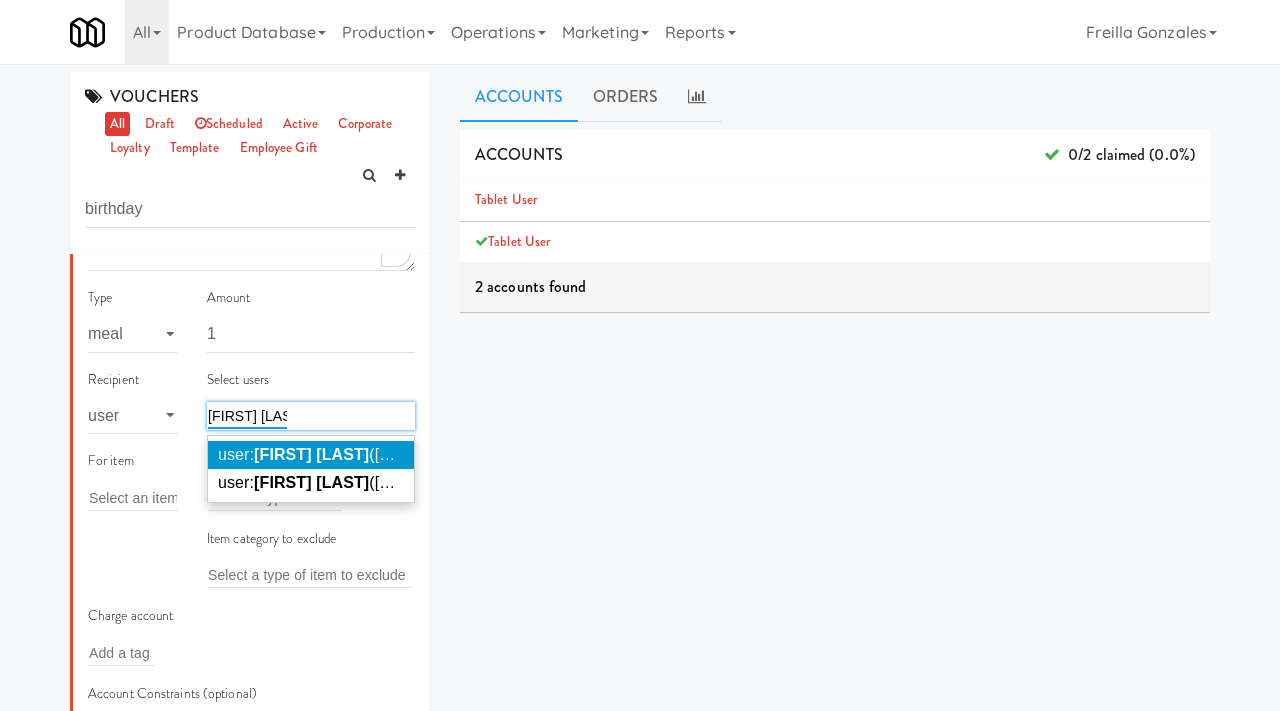 type on "Dalia Naami" 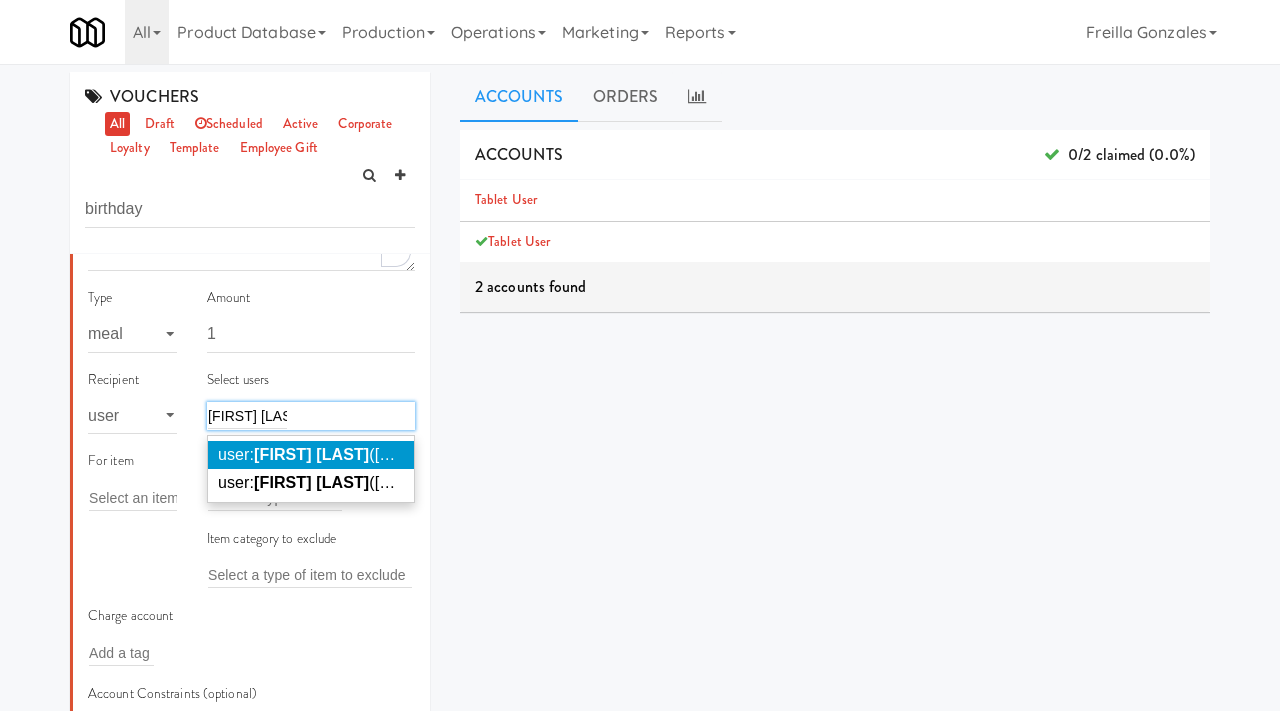 click on "Dalia Naami" at bounding box center (311, 454) 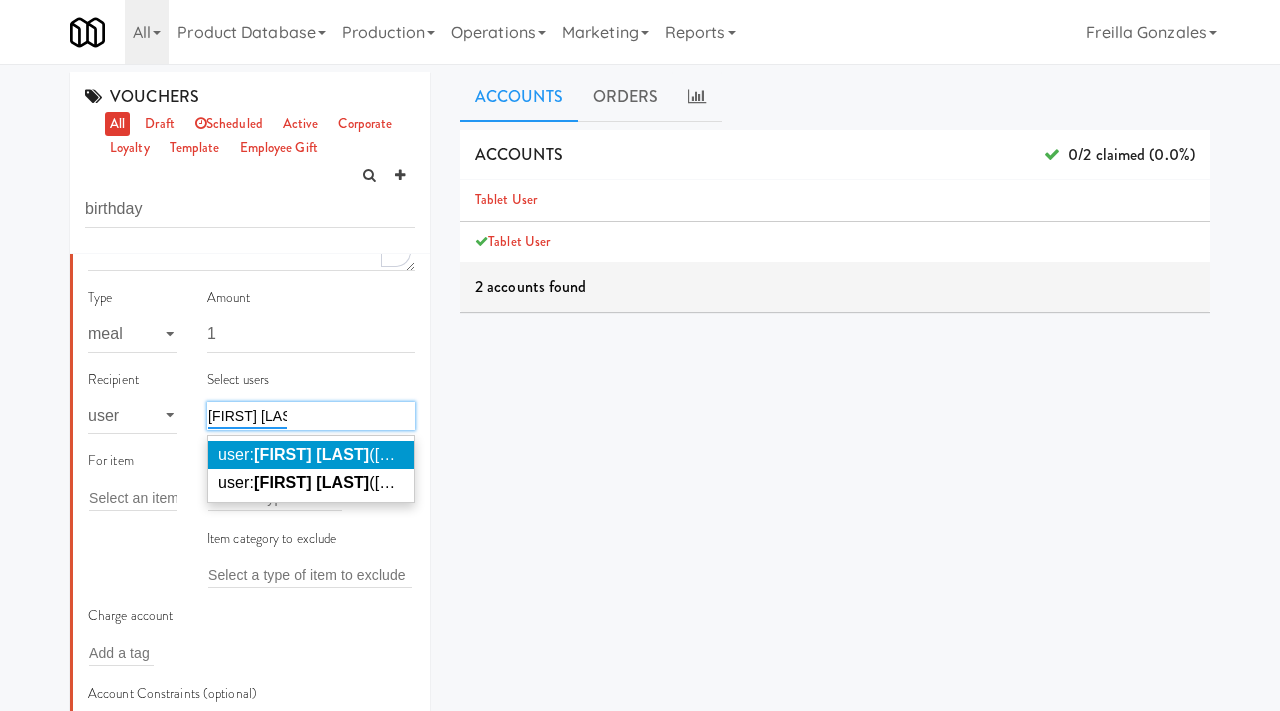type 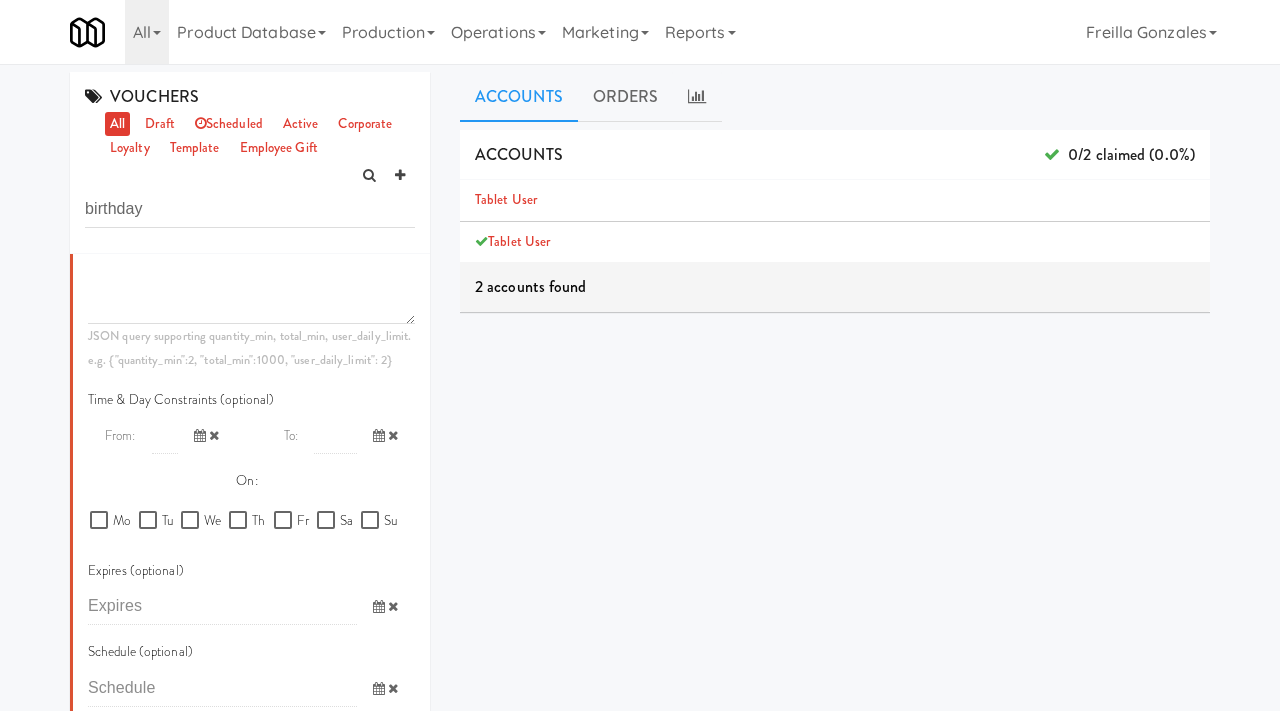 scroll, scrollTop: 1223, scrollLeft: 0, axis: vertical 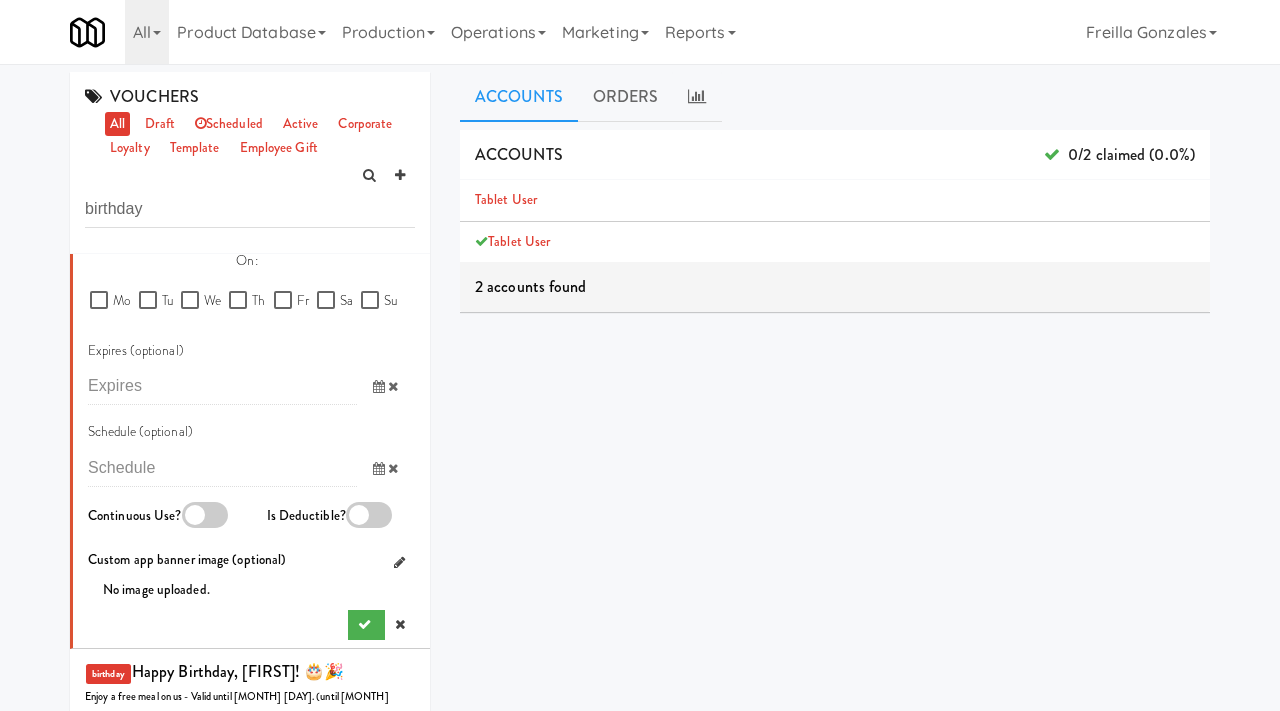 click at bounding box center [386, 386] 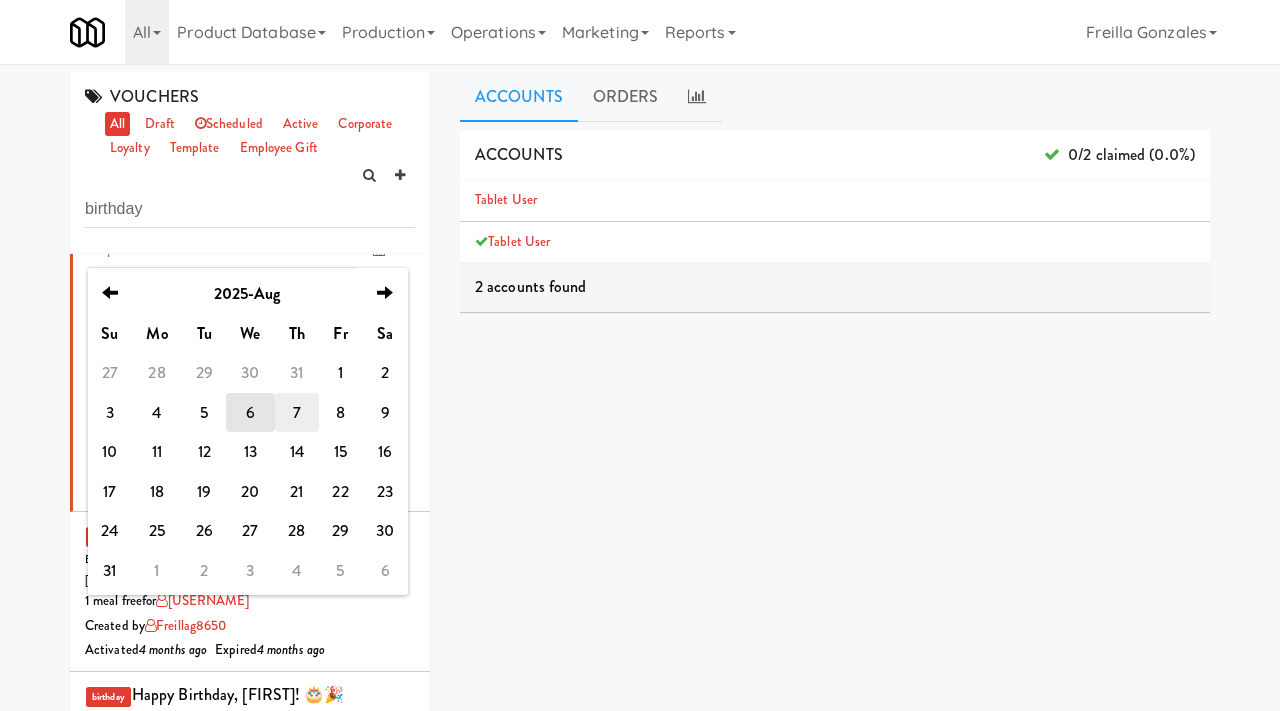 scroll, scrollTop: 1364, scrollLeft: 0, axis: vertical 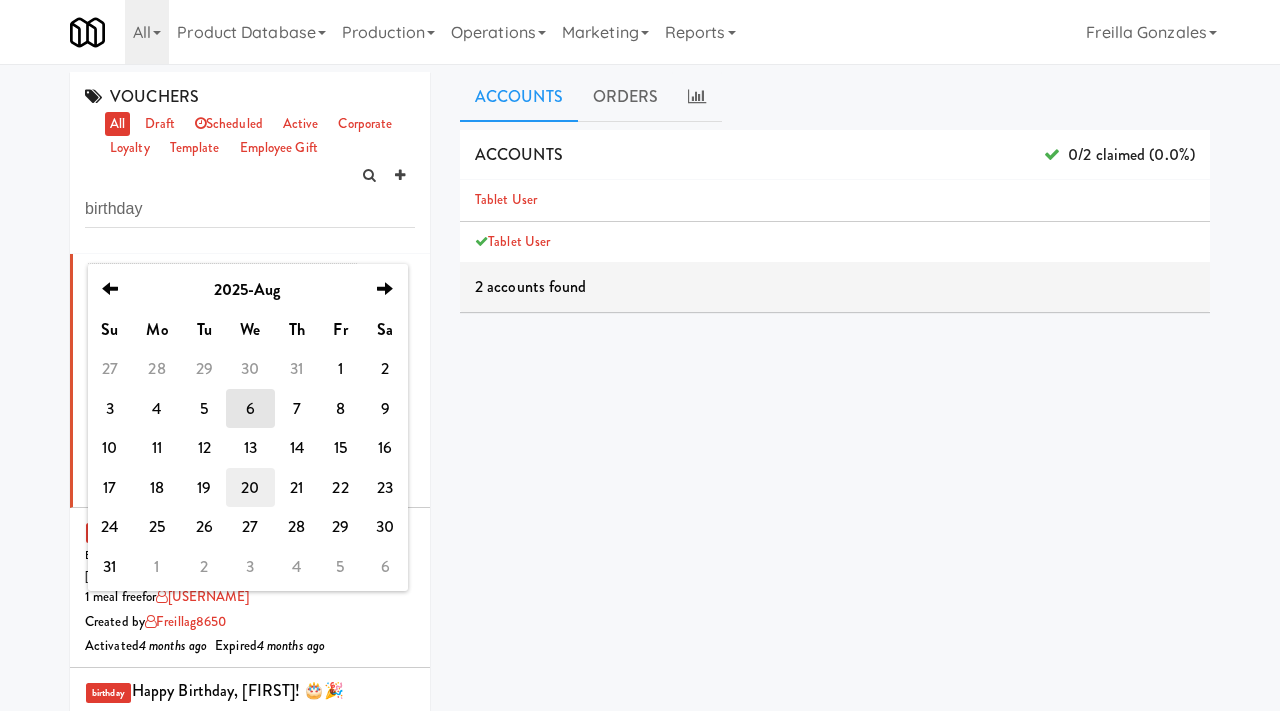 click on "20" at bounding box center [250, 488] 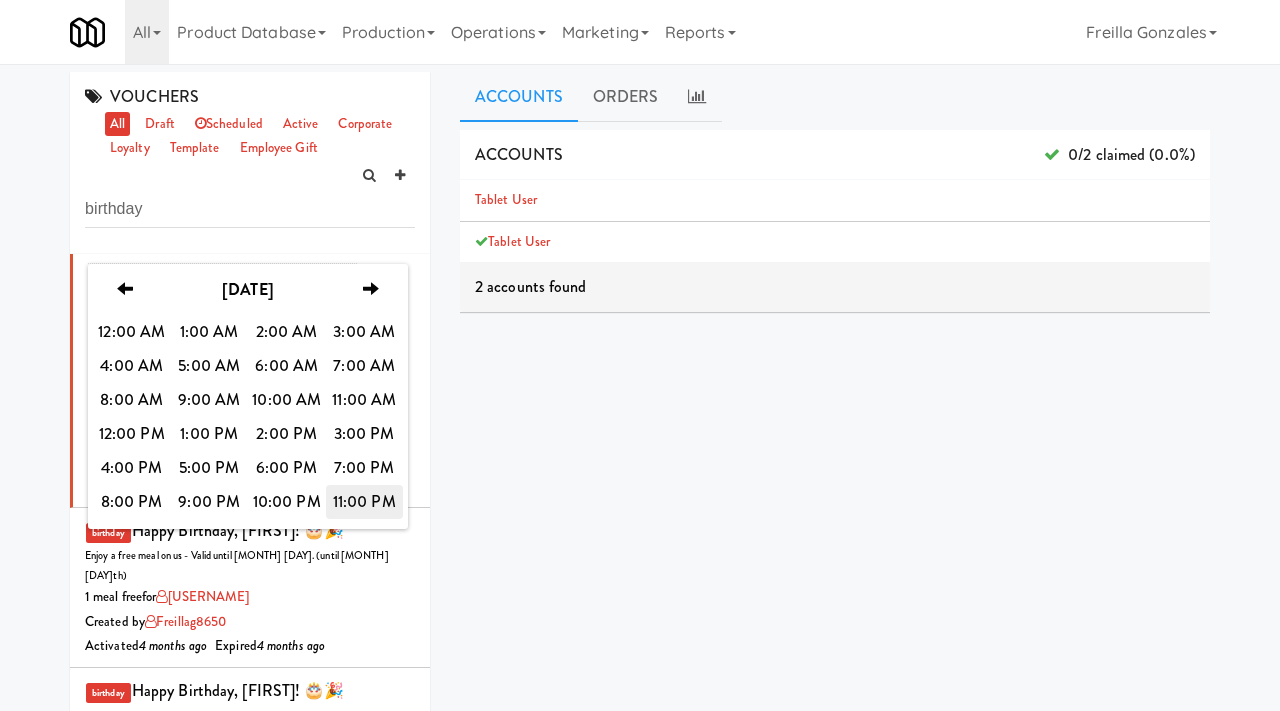 click on "11:00 PM" at bounding box center [365, 502] 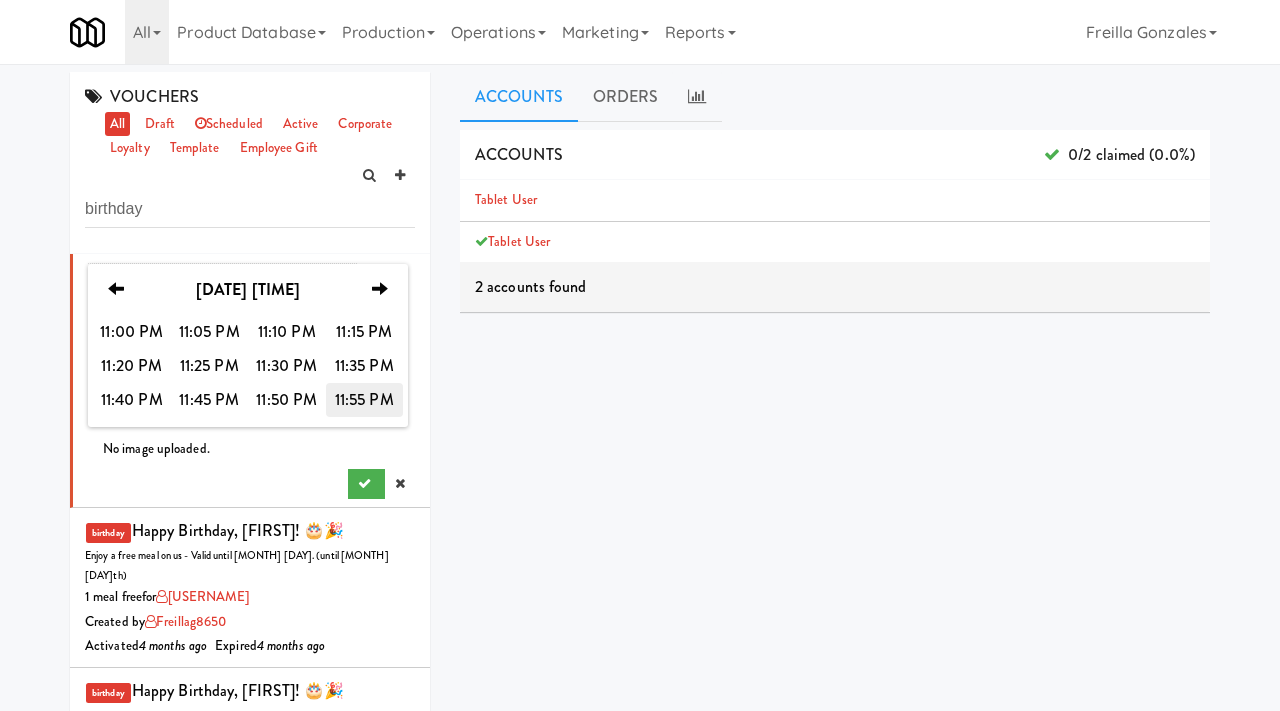 click on "11:55 PM" at bounding box center (365, 400) 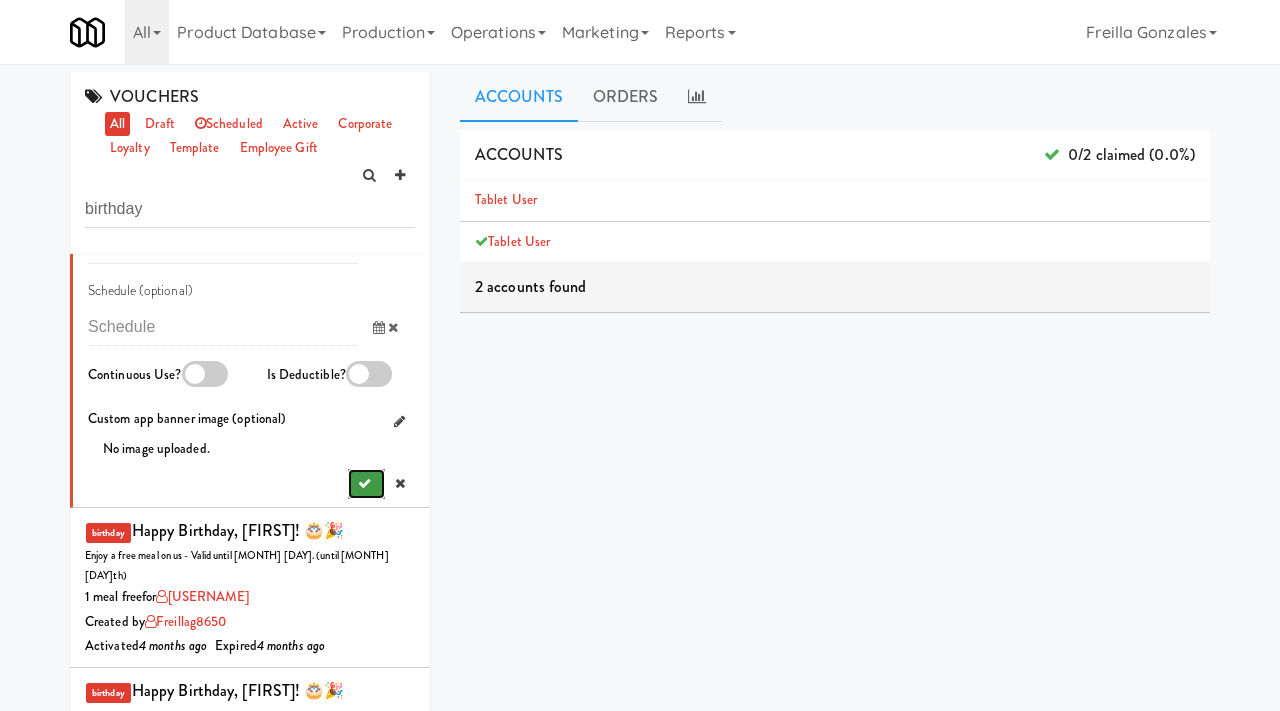 click at bounding box center (364, 483) 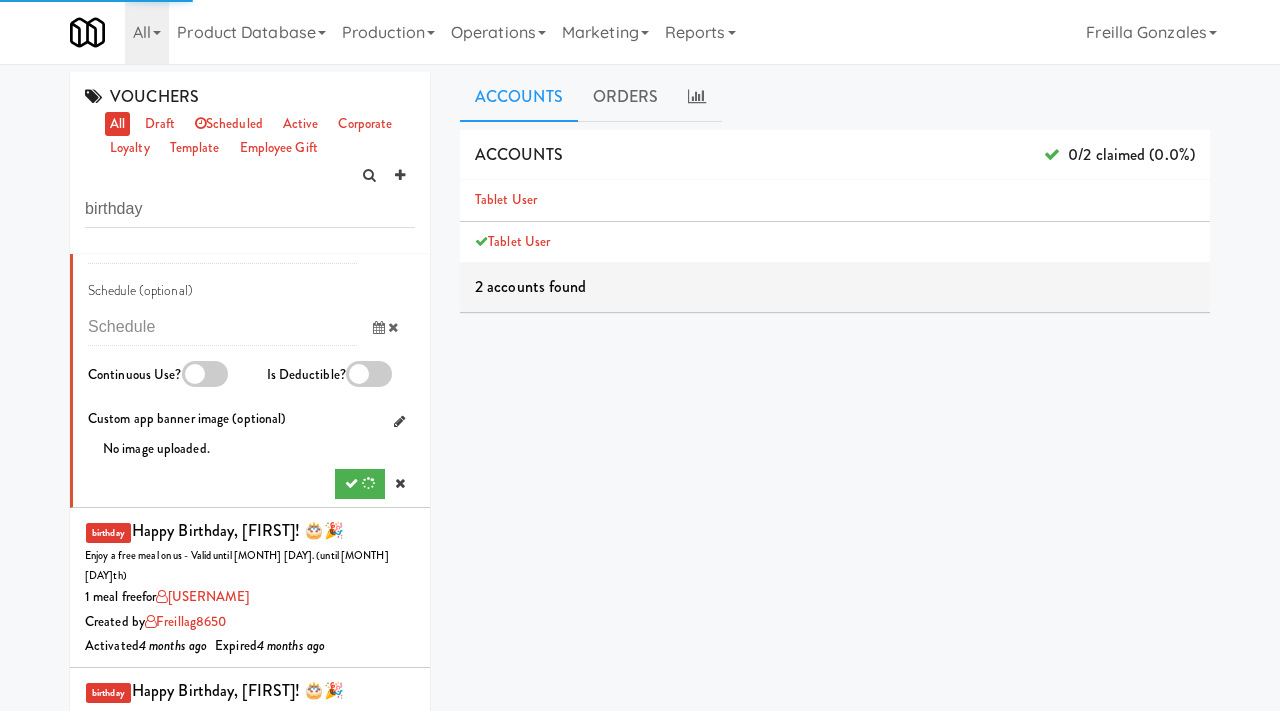 scroll, scrollTop: 0, scrollLeft: 0, axis: both 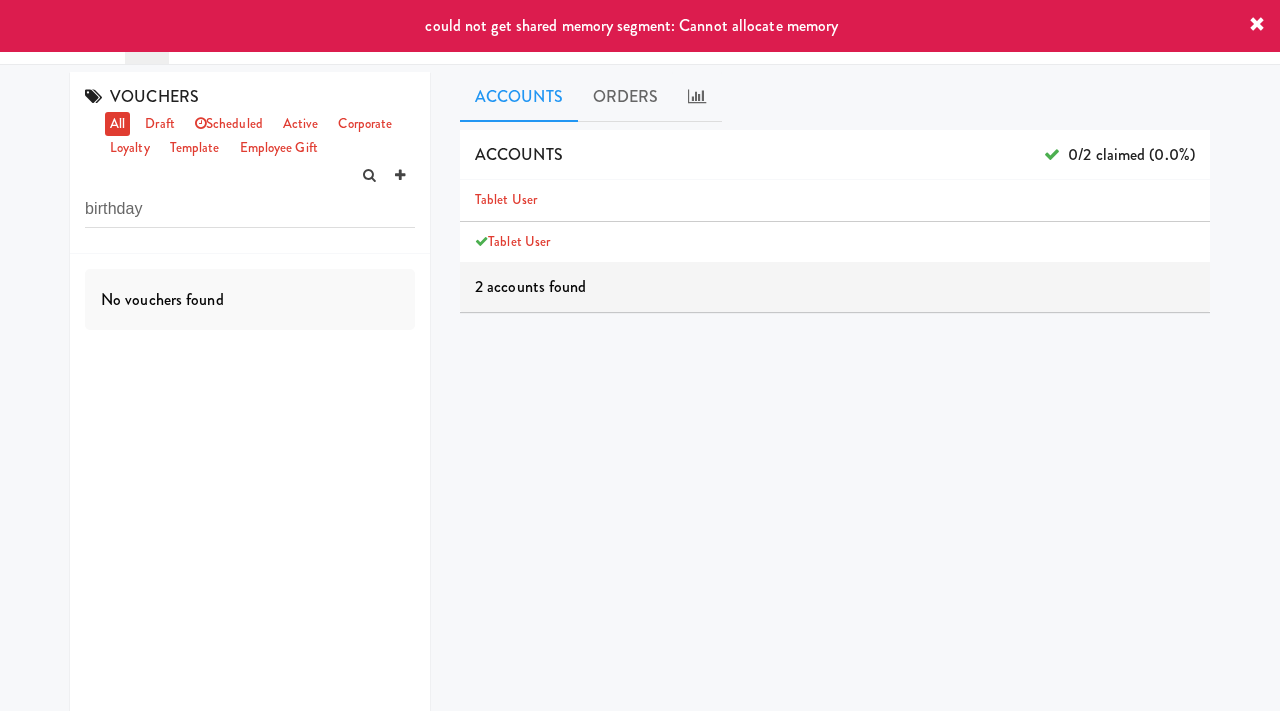 click at bounding box center (1257, 25) 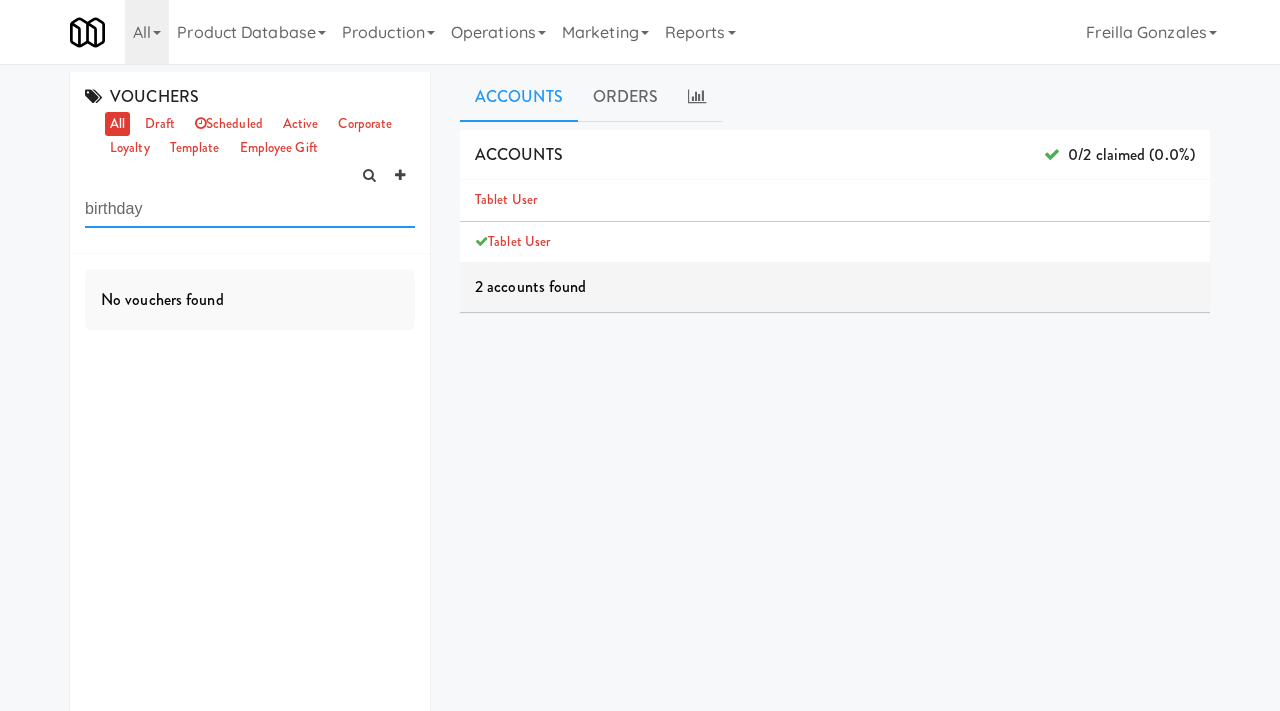 click on "birthday" at bounding box center (250, 209) 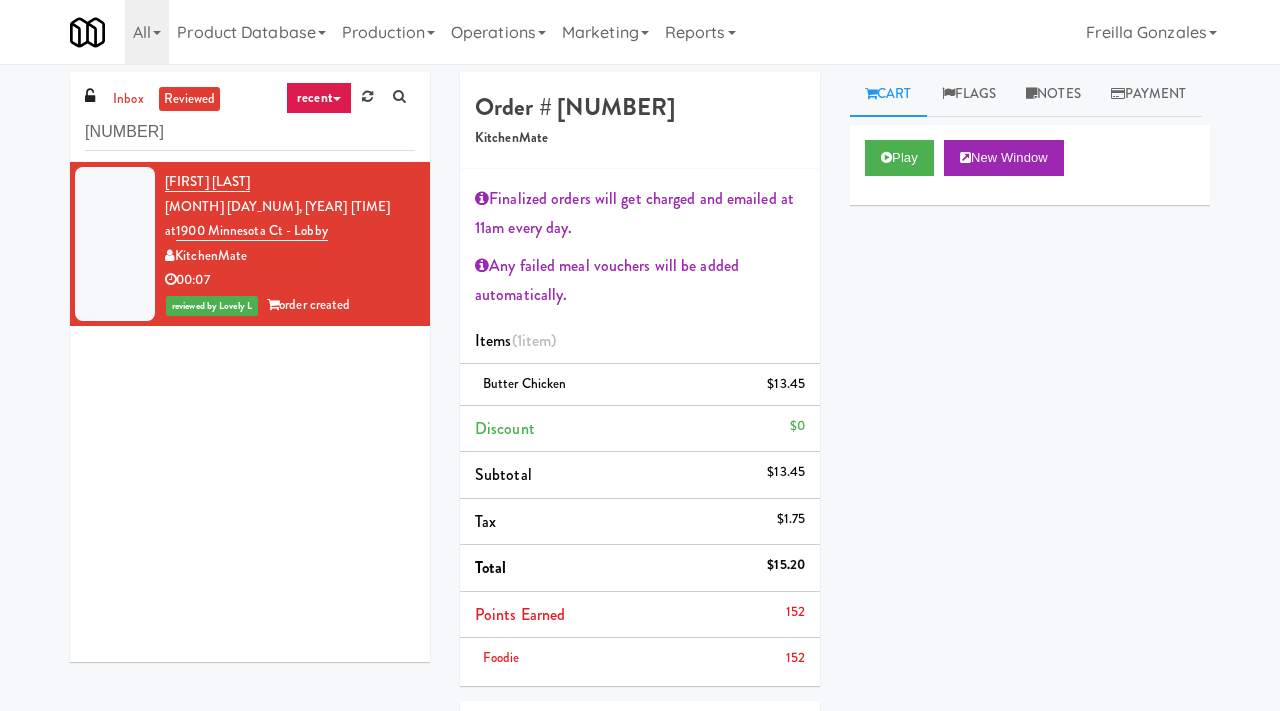 scroll, scrollTop: 27, scrollLeft: 0, axis: vertical 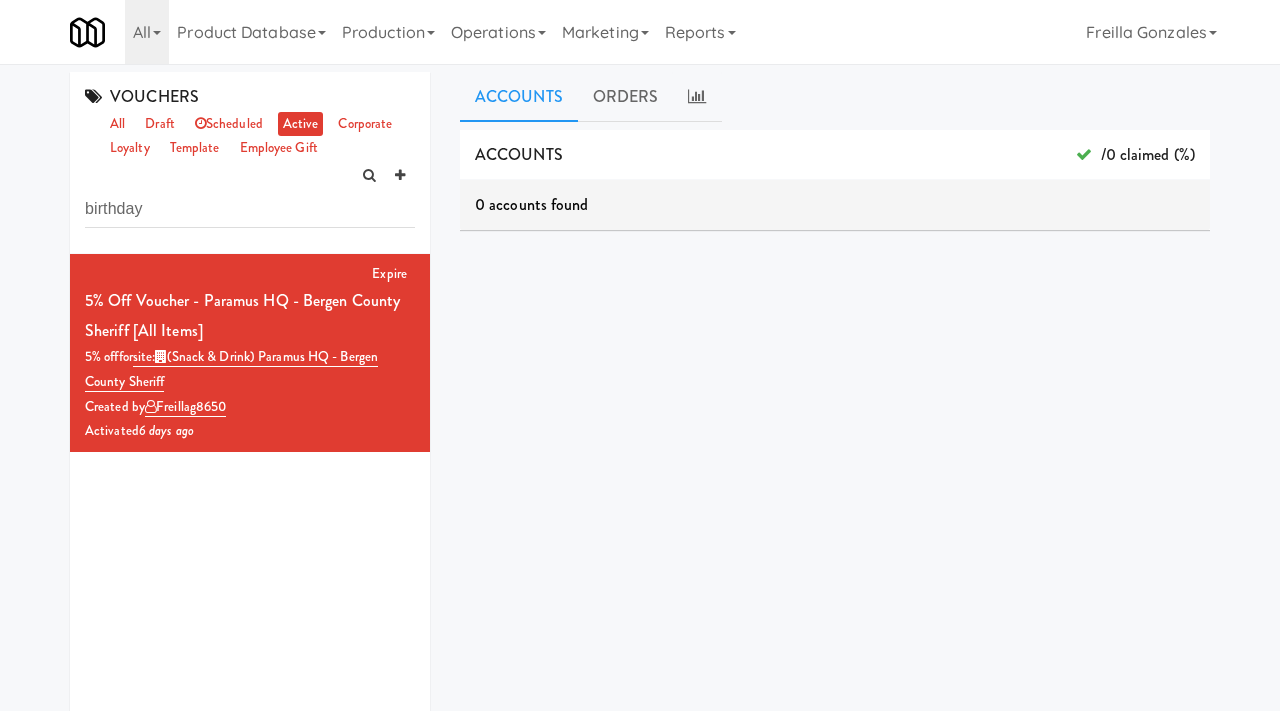 type on "birthday" 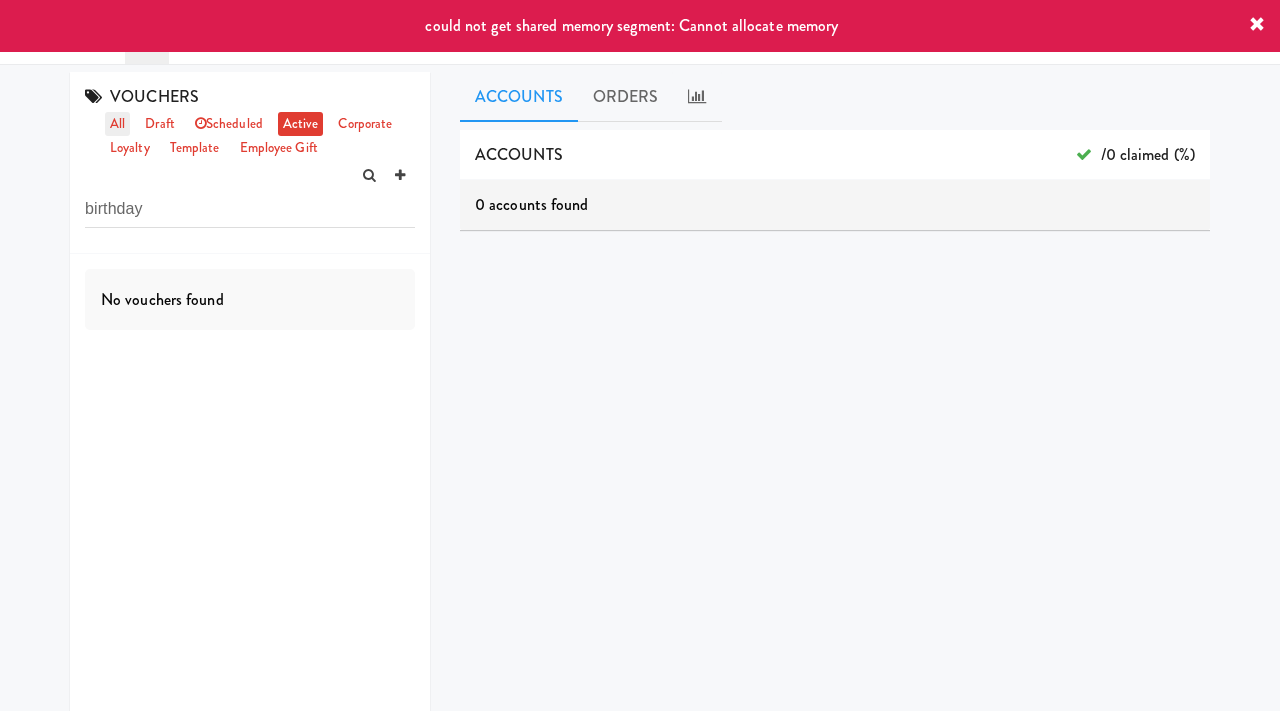 click on "all" at bounding box center (117, 124) 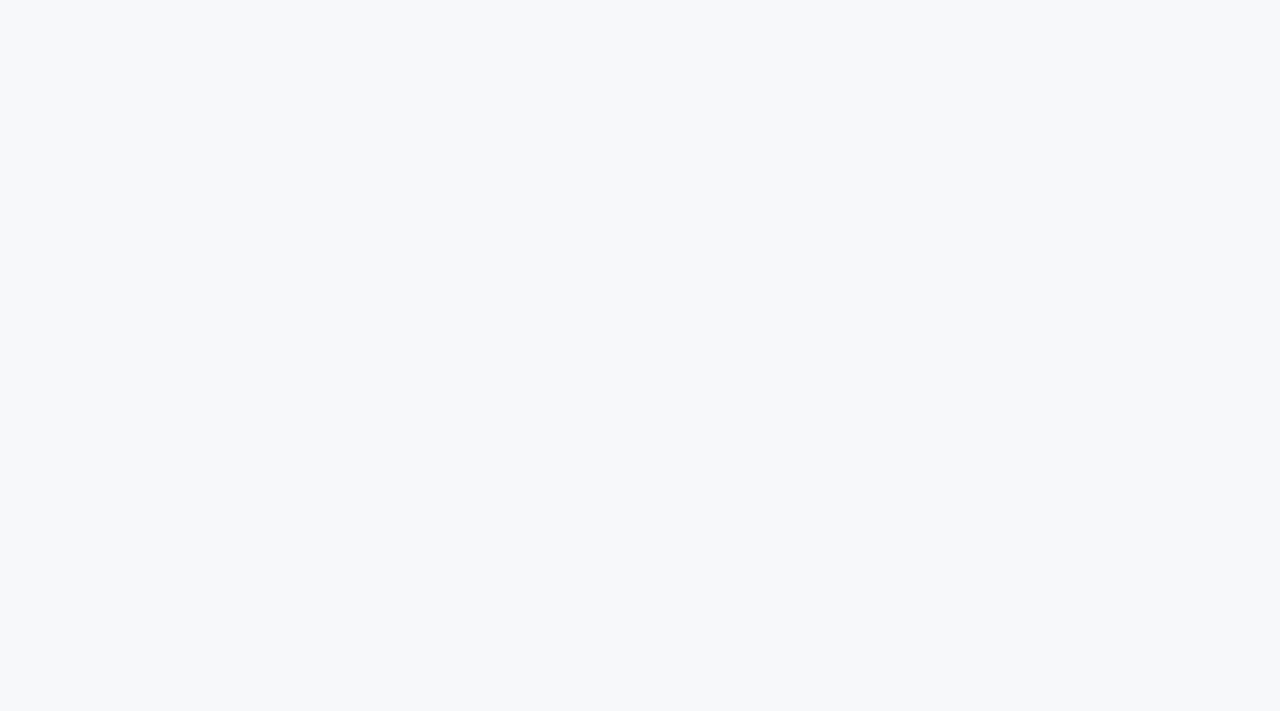 scroll, scrollTop: 0, scrollLeft: 0, axis: both 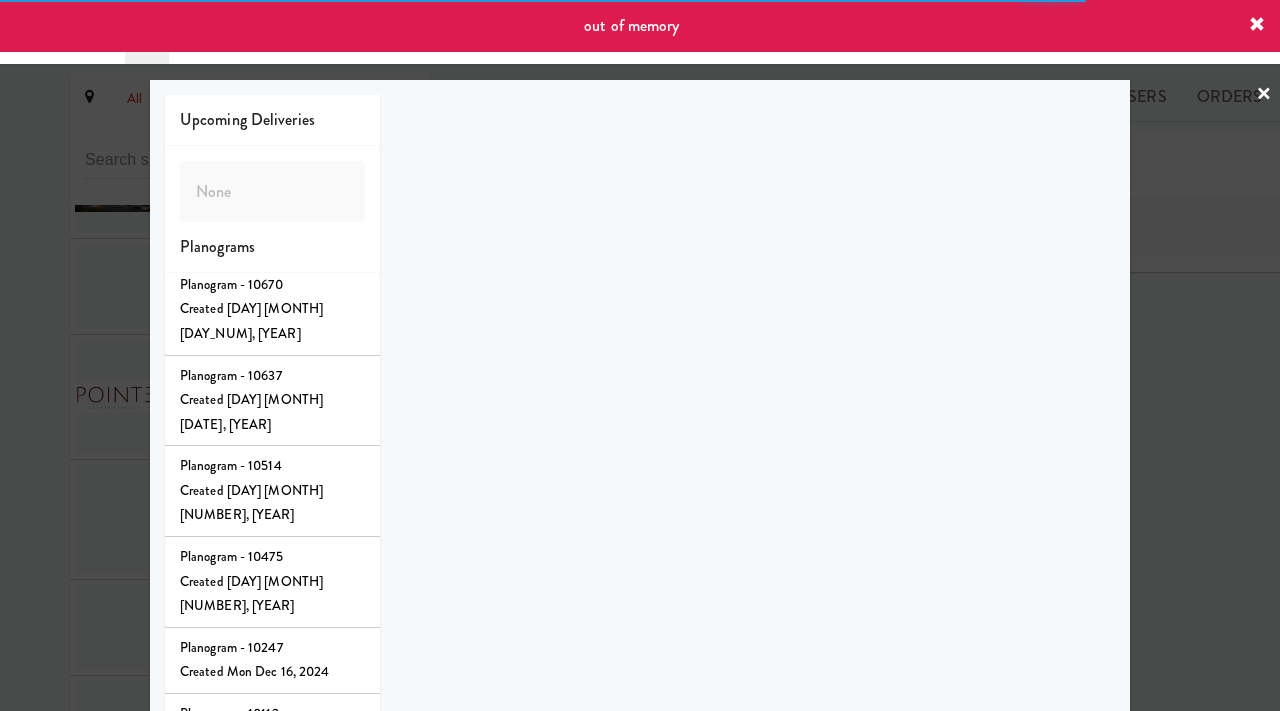 click at bounding box center (1257, 25) 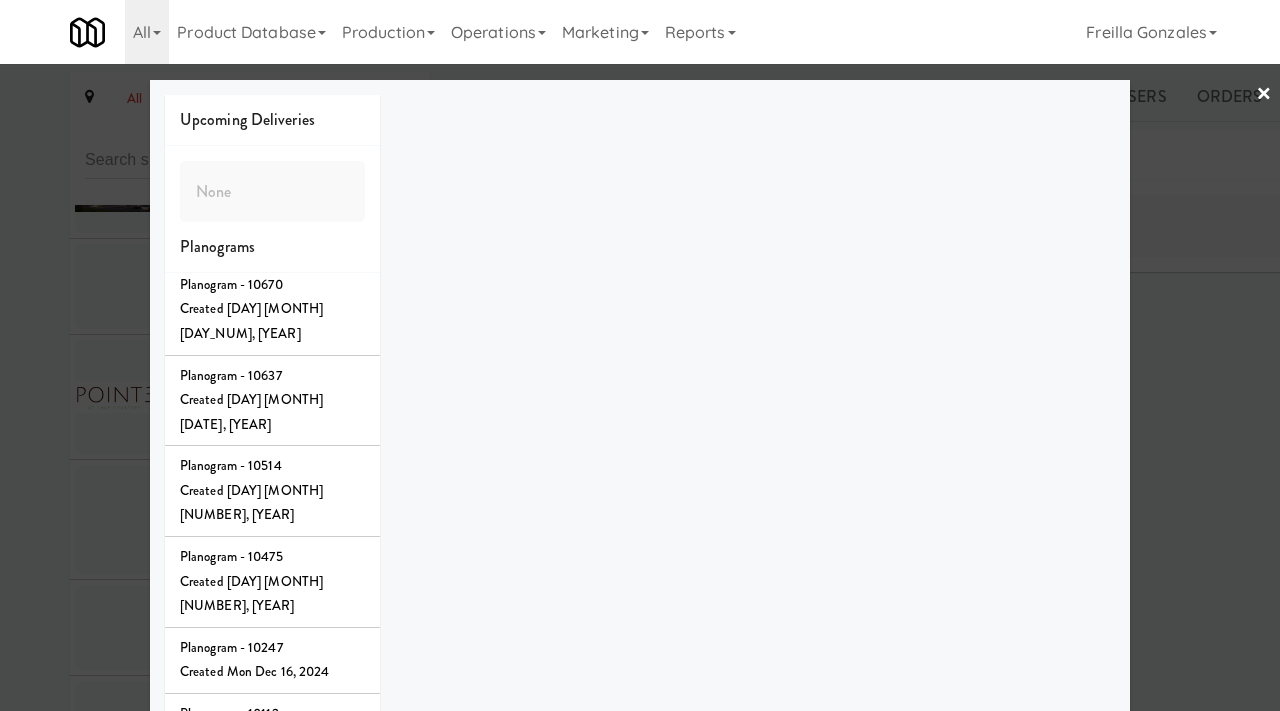 click on "×" at bounding box center [1264, 95] 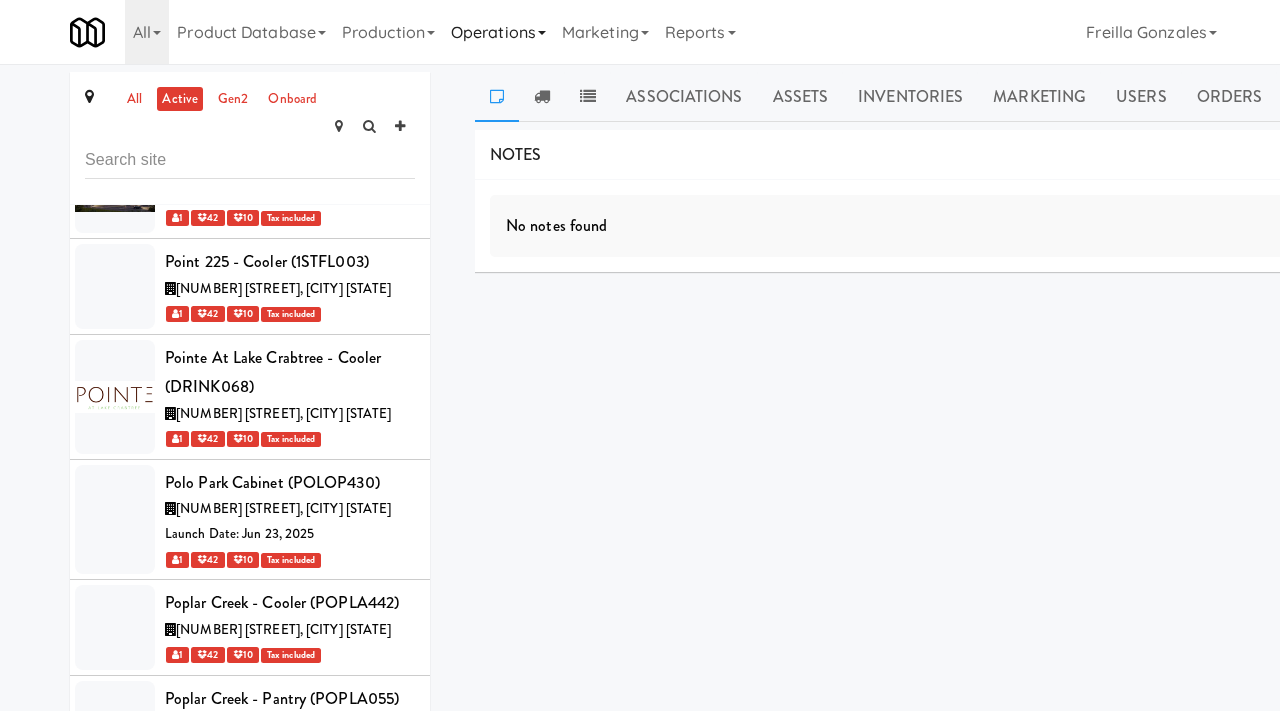click at bounding box center [542, 33] 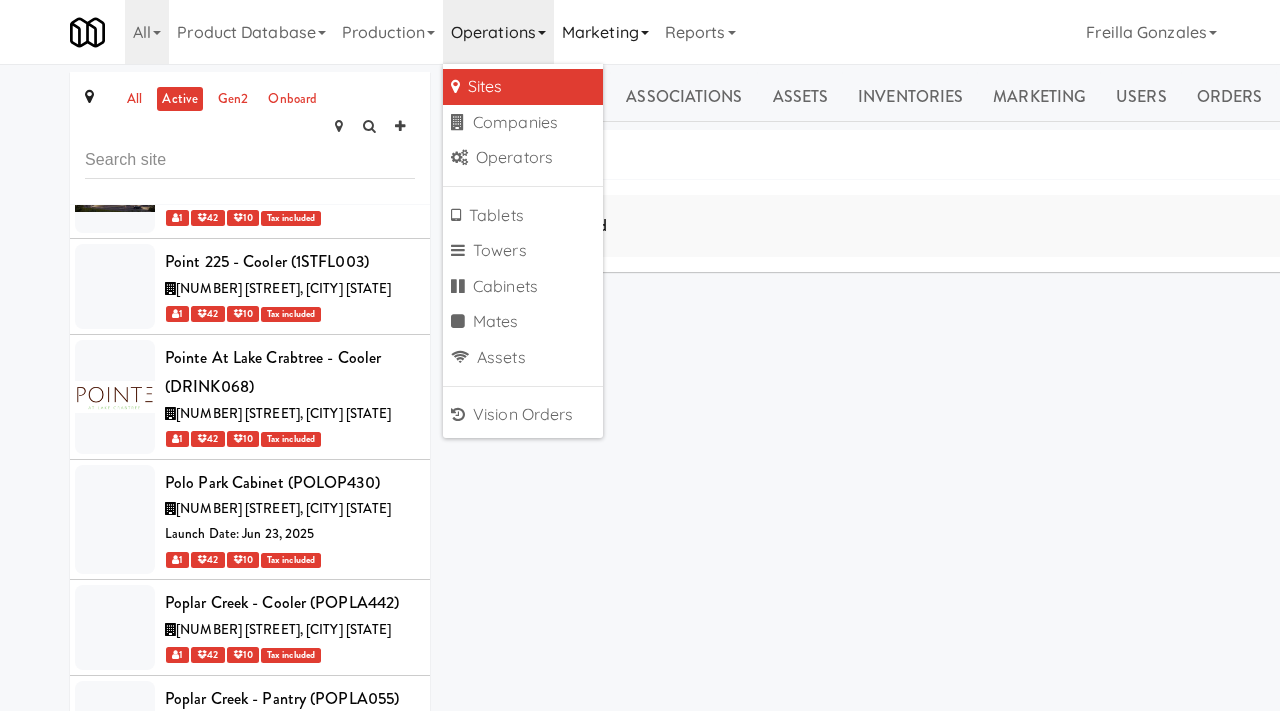 click on "Marketing" at bounding box center (605, 32) 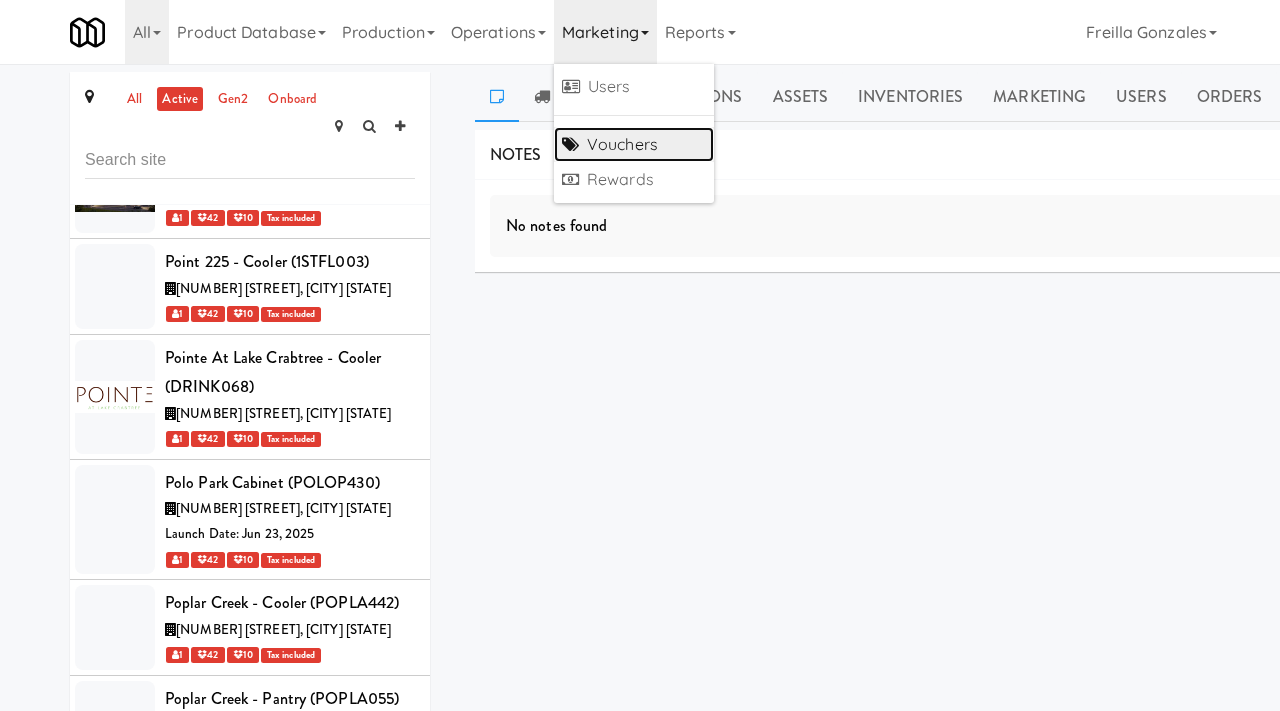 click on "Vouchers" at bounding box center (634, 145) 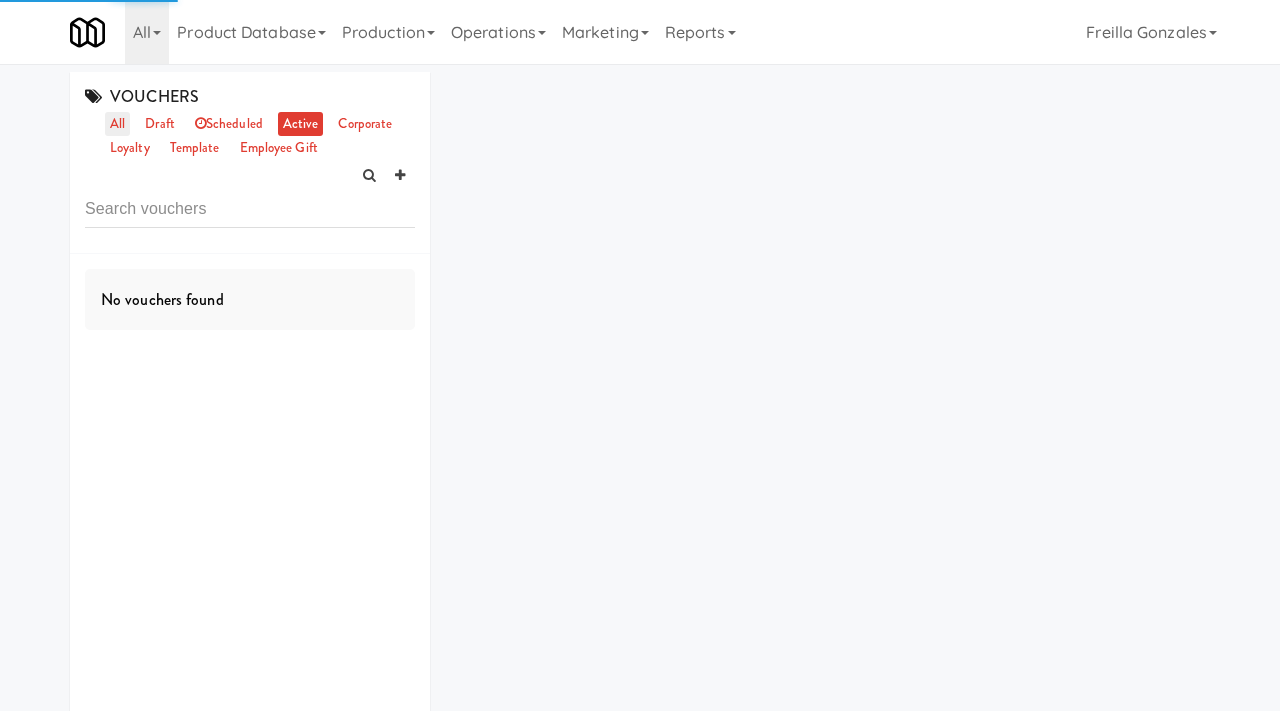 click on "all" at bounding box center [117, 124] 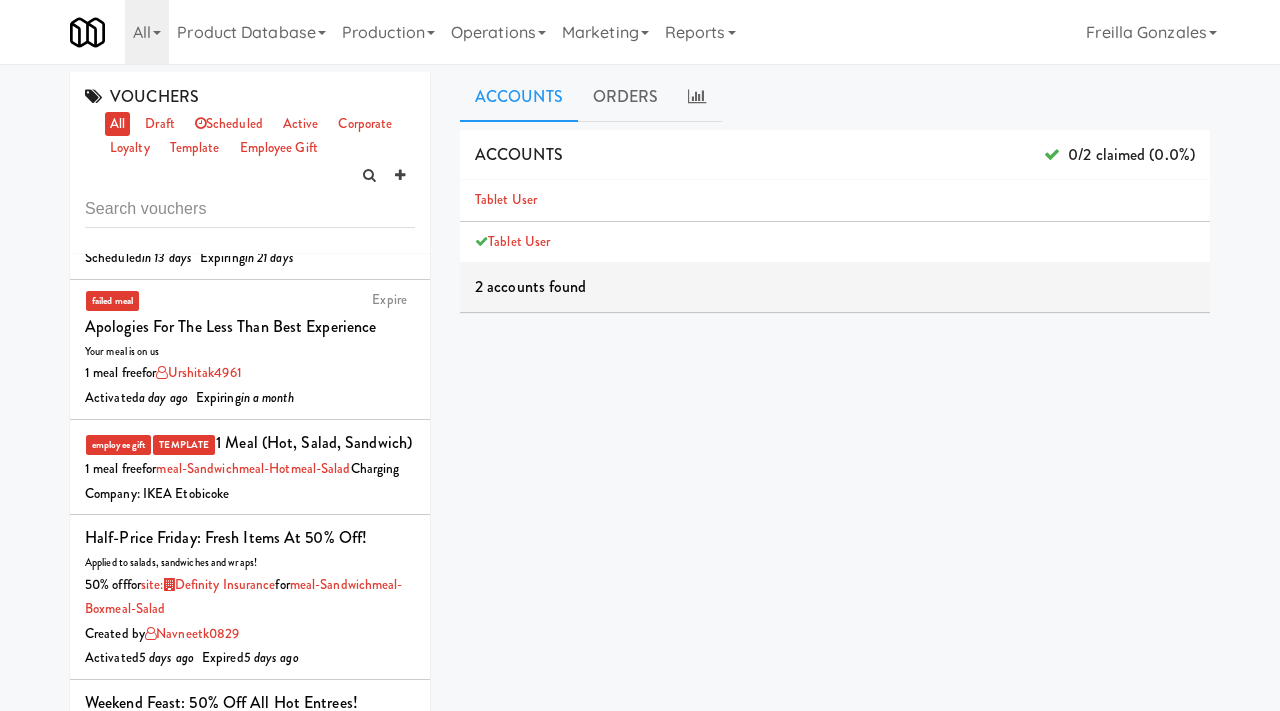 scroll, scrollTop: 0, scrollLeft: 0, axis: both 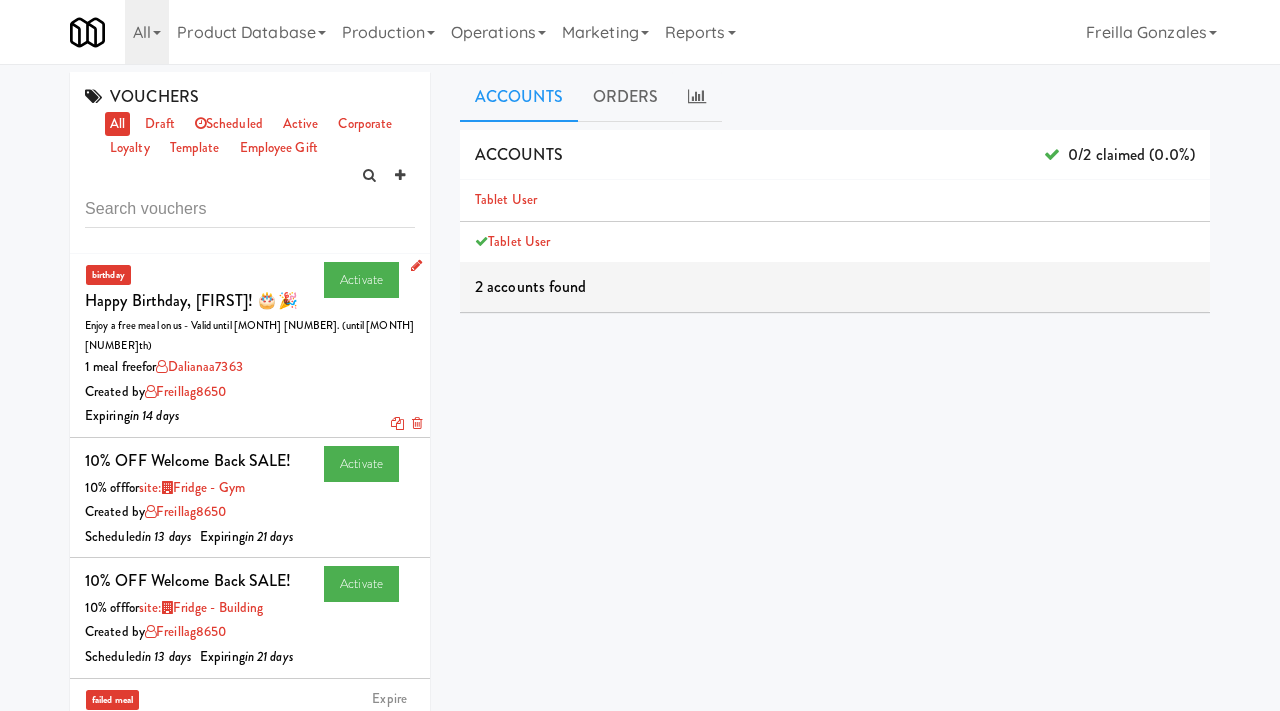 click at bounding box center [416, 265] 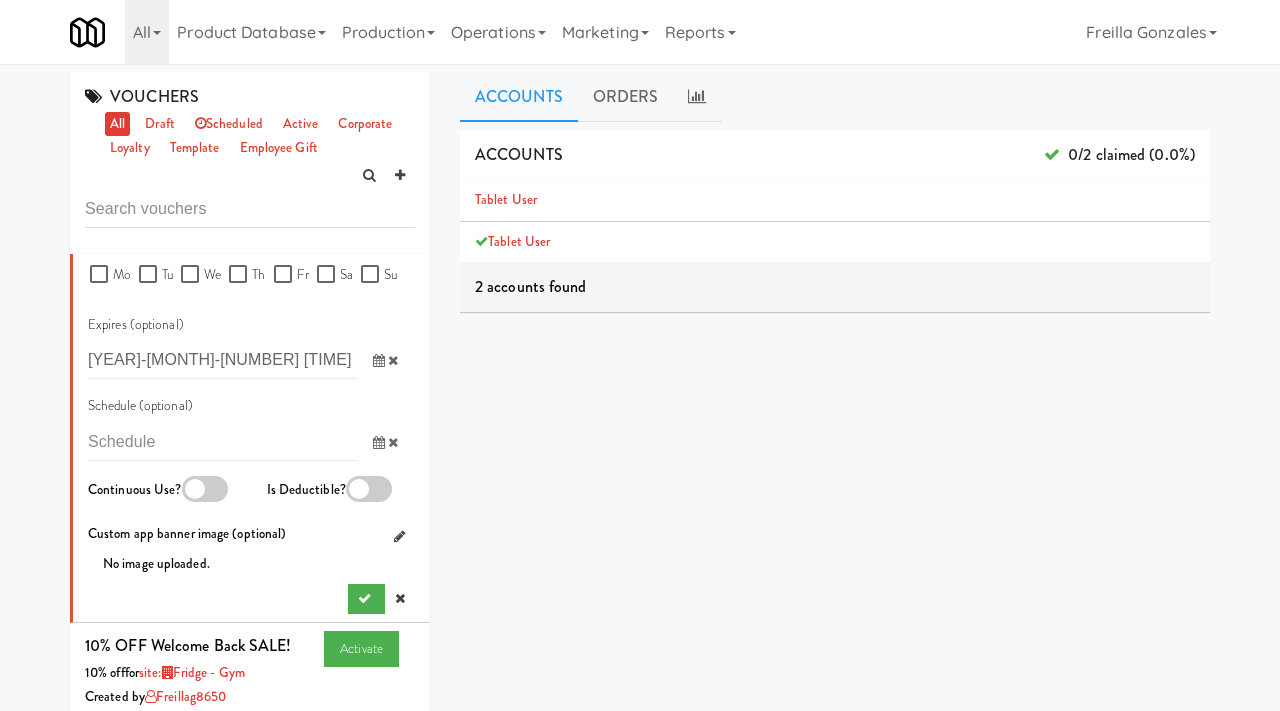 scroll, scrollTop: 1255, scrollLeft: 0, axis: vertical 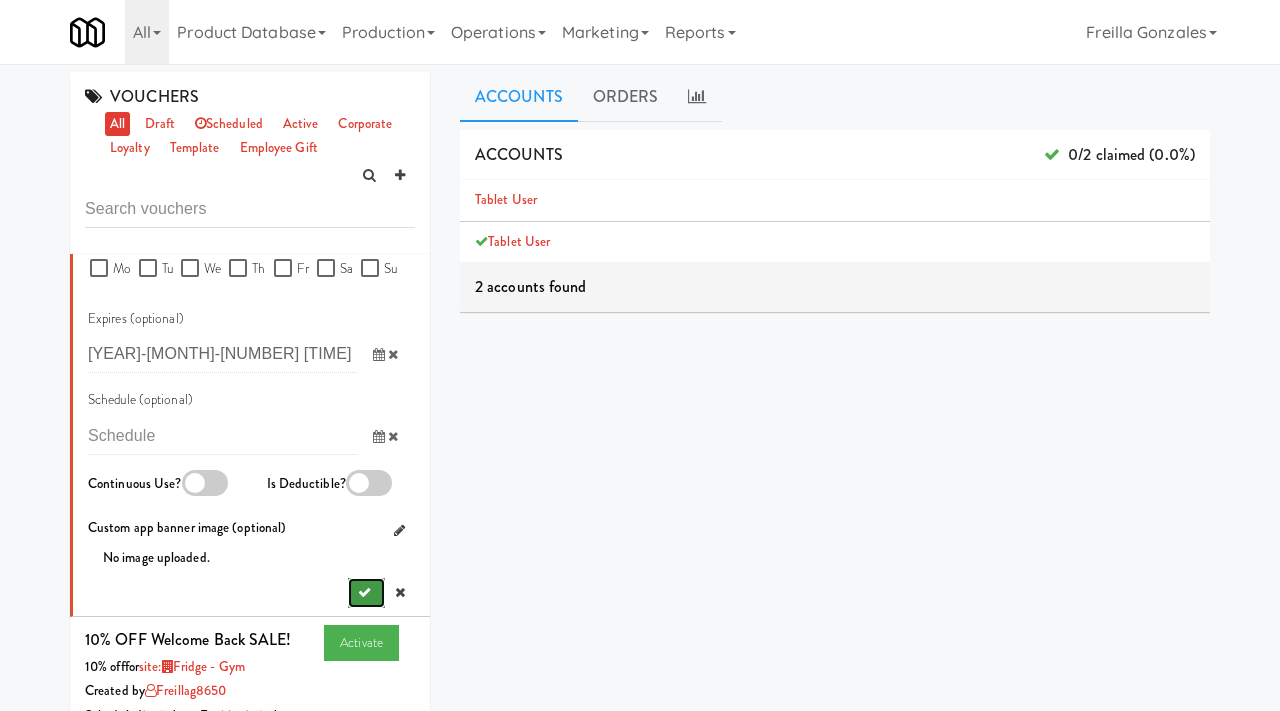 click at bounding box center [366, 593] 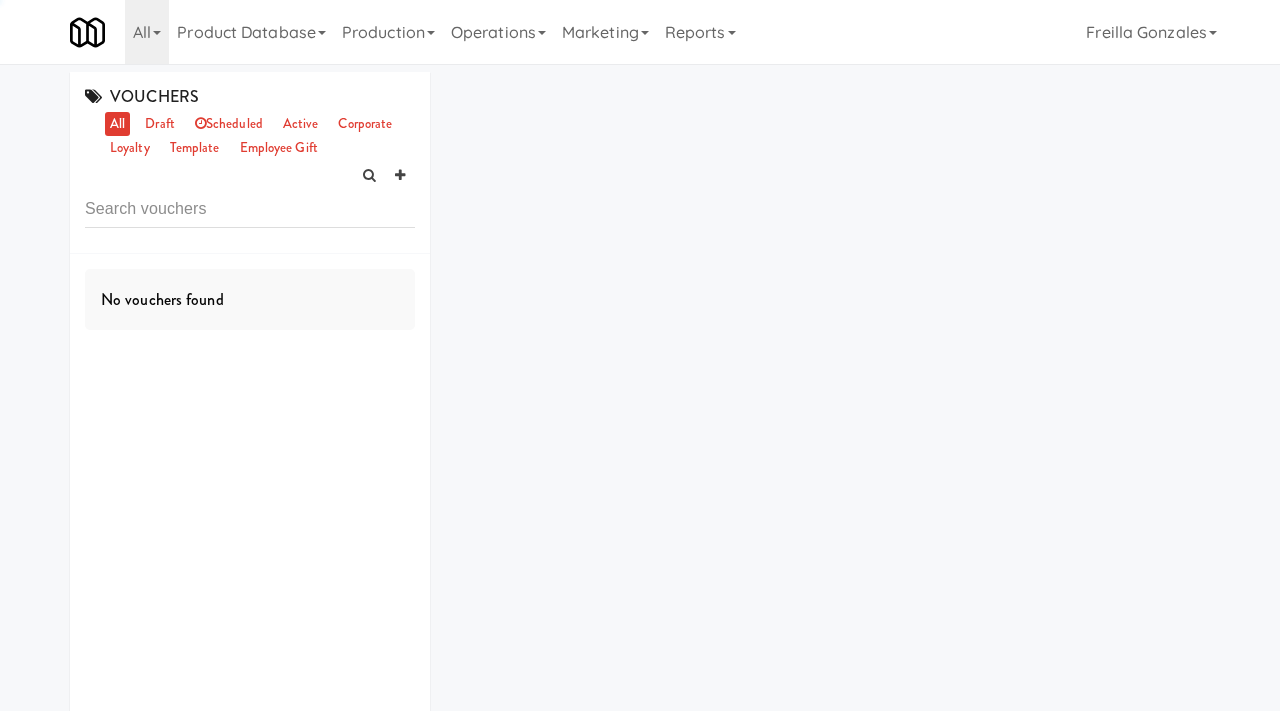 scroll, scrollTop: 0, scrollLeft: 0, axis: both 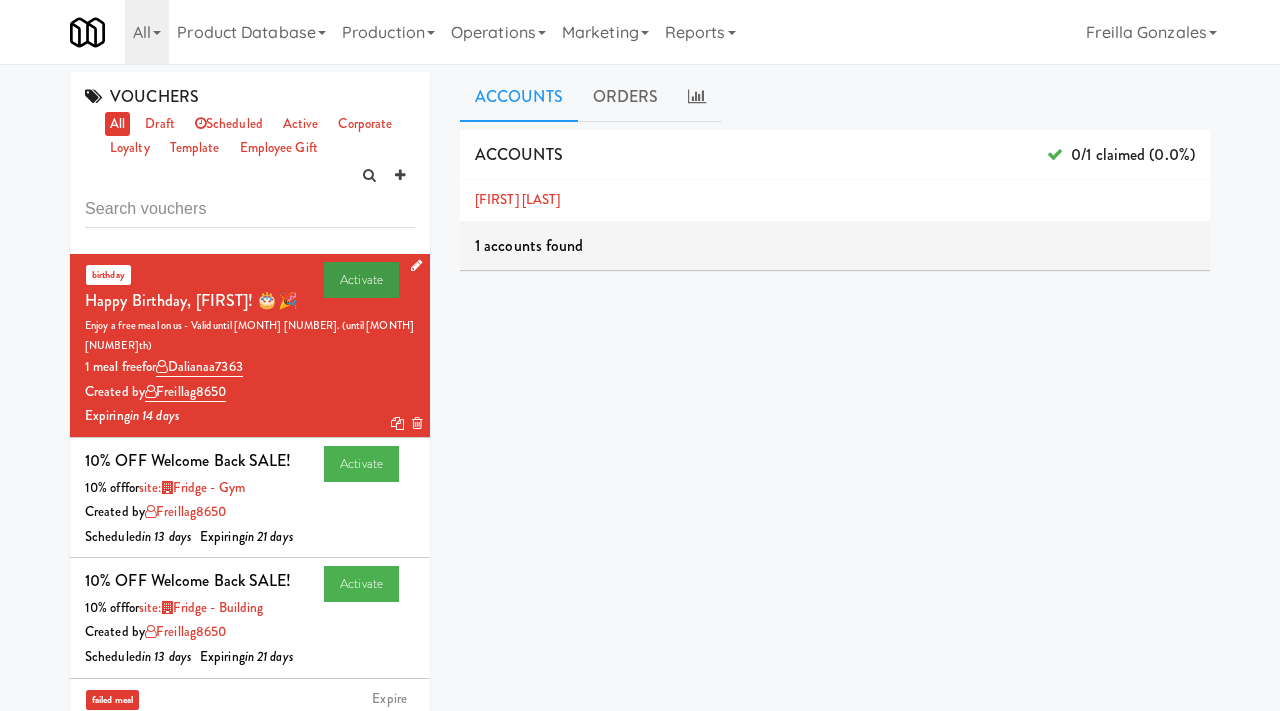 click on "Activate" at bounding box center [361, 280] 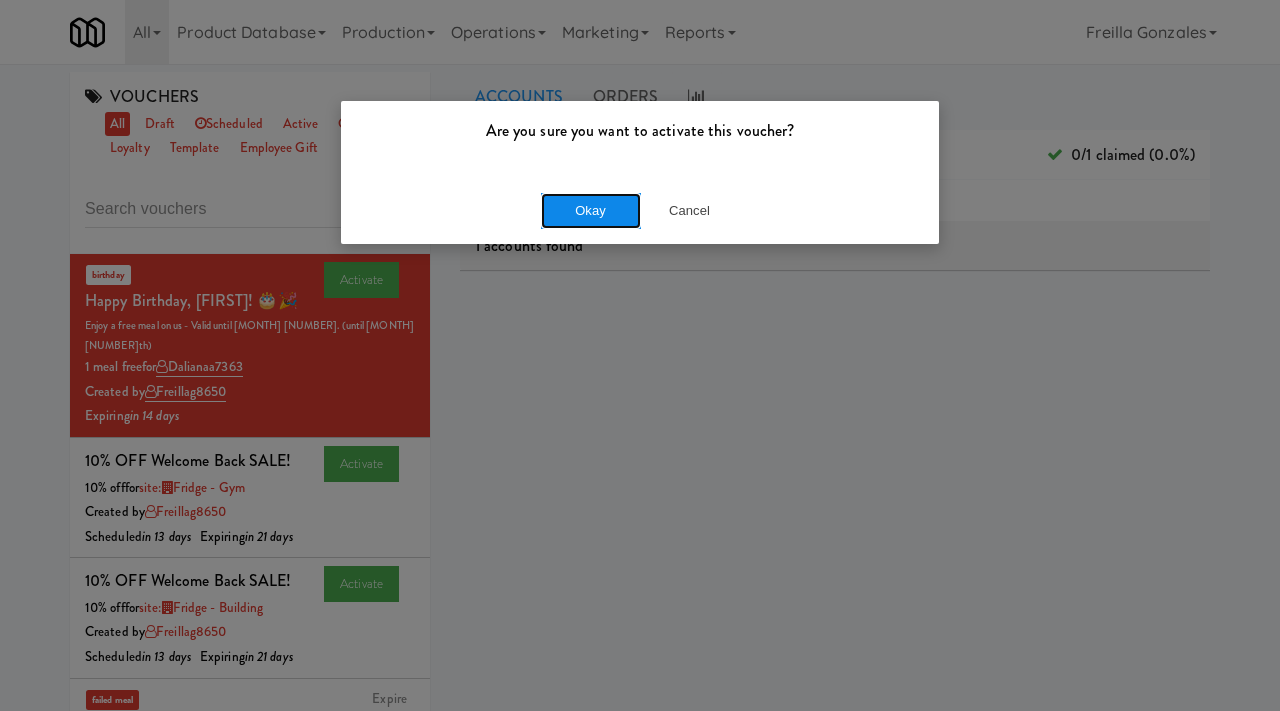 click on "Okay" at bounding box center (591, 211) 